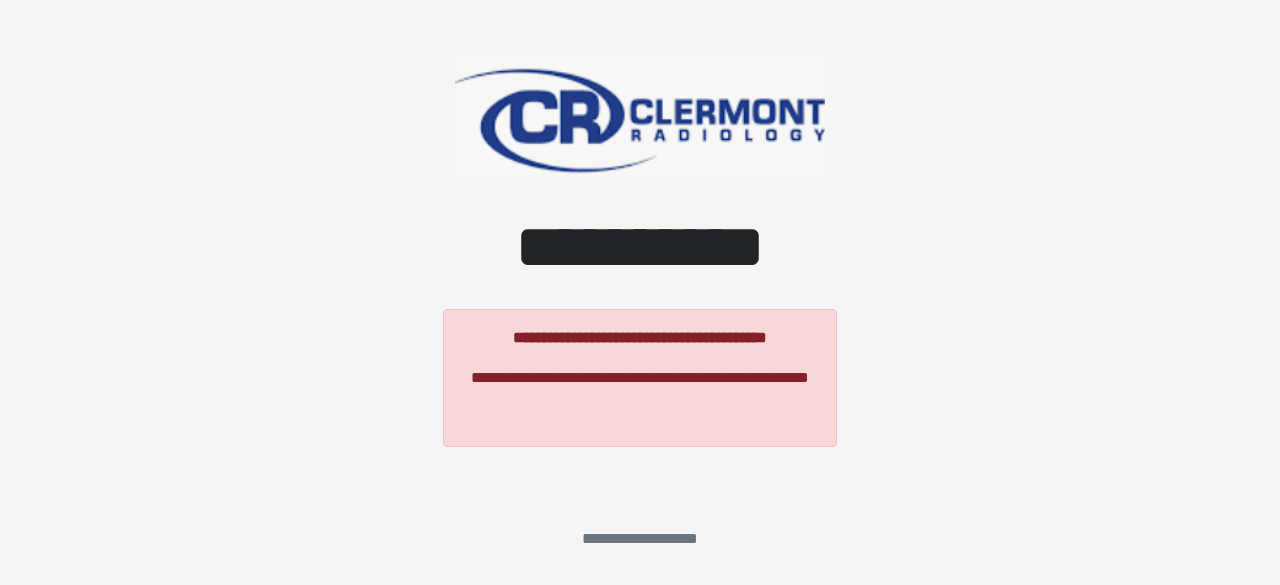 scroll, scrollTop: 0, scrollLeft: 0, axis: both 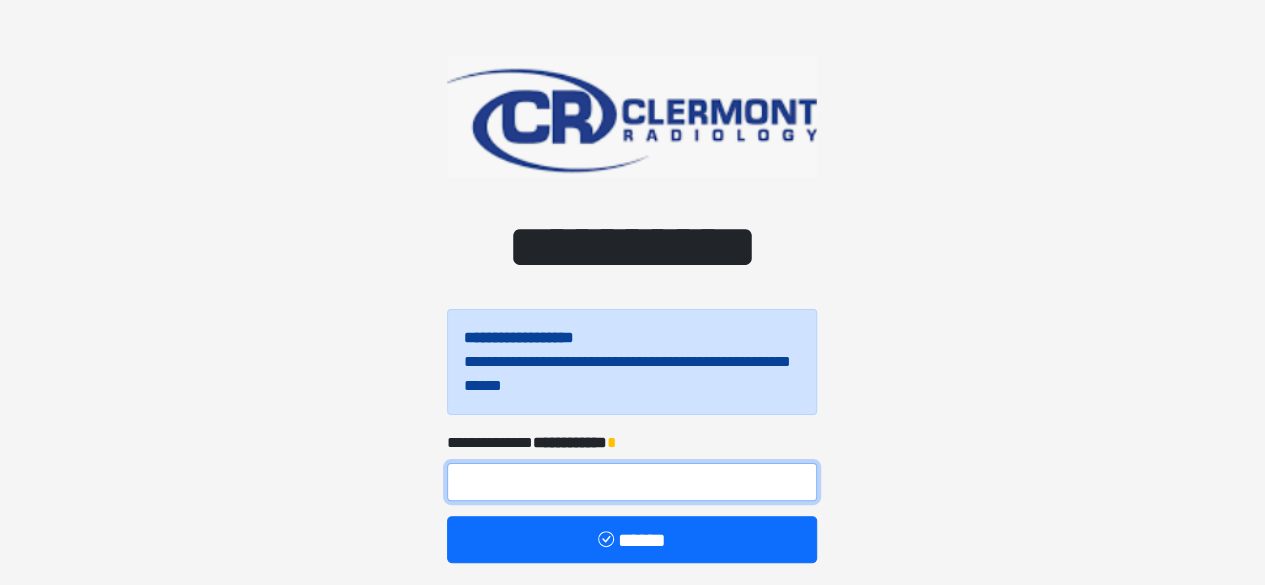 click at bounding box center (632, 482) 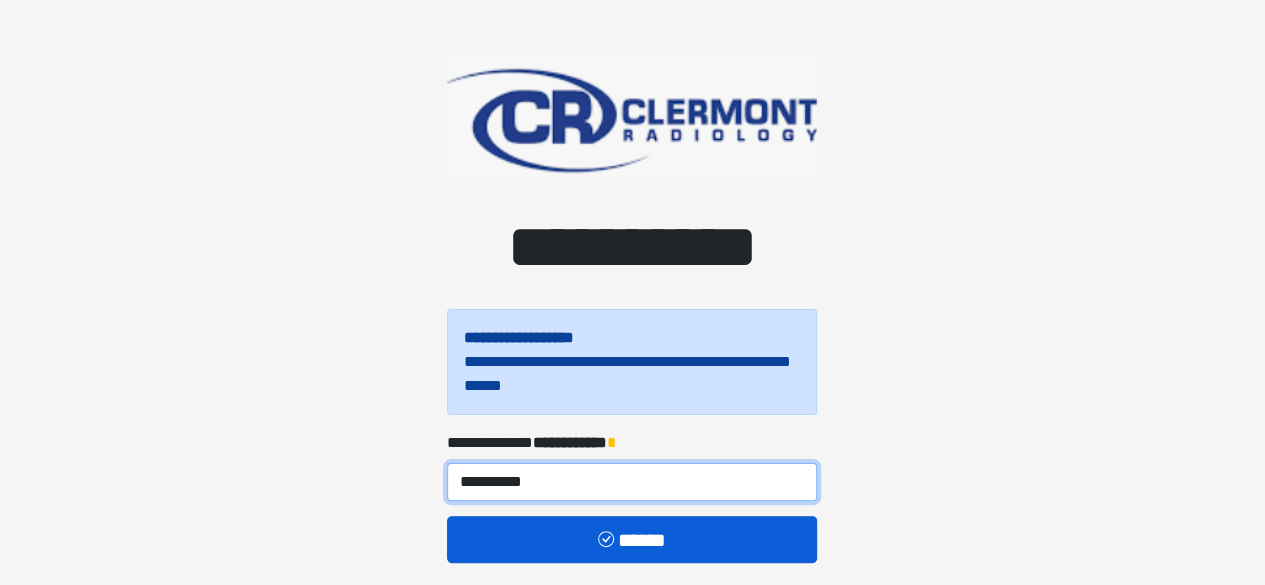 type on "**********" 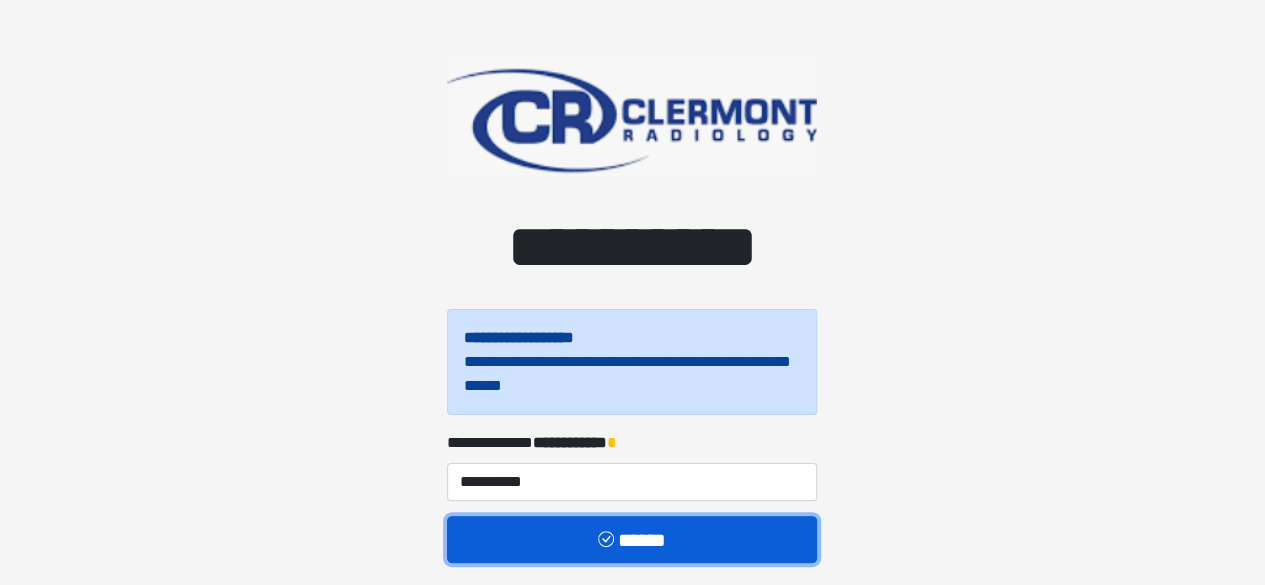 click on "******" at bounding box center (632, 539) 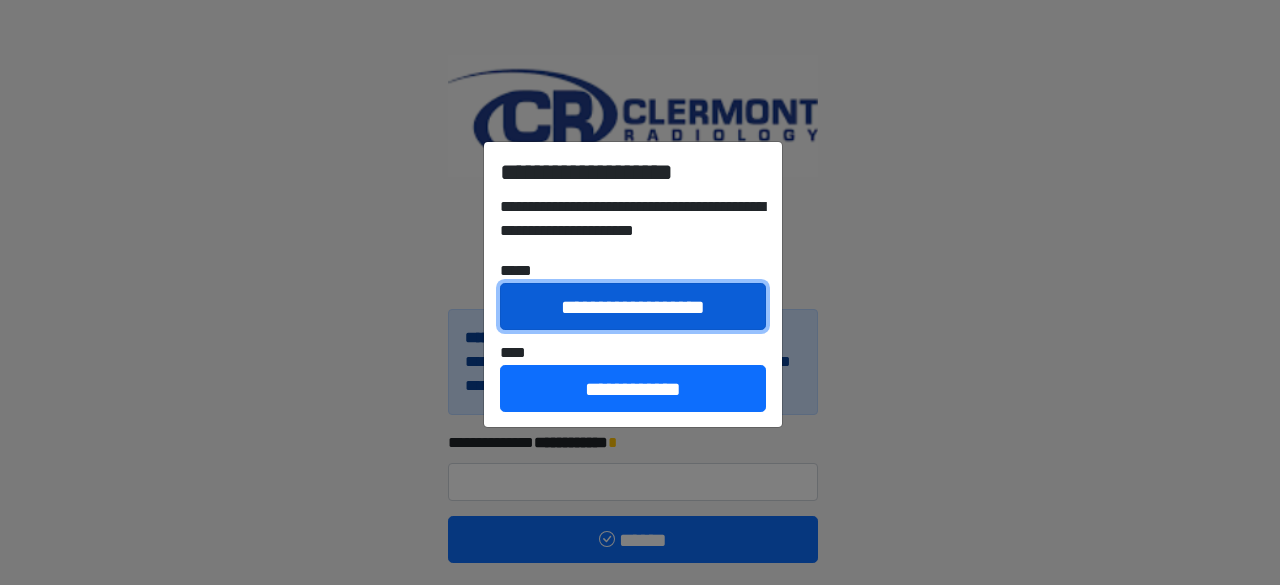 click on "**********" at bounding box center (633, 306) 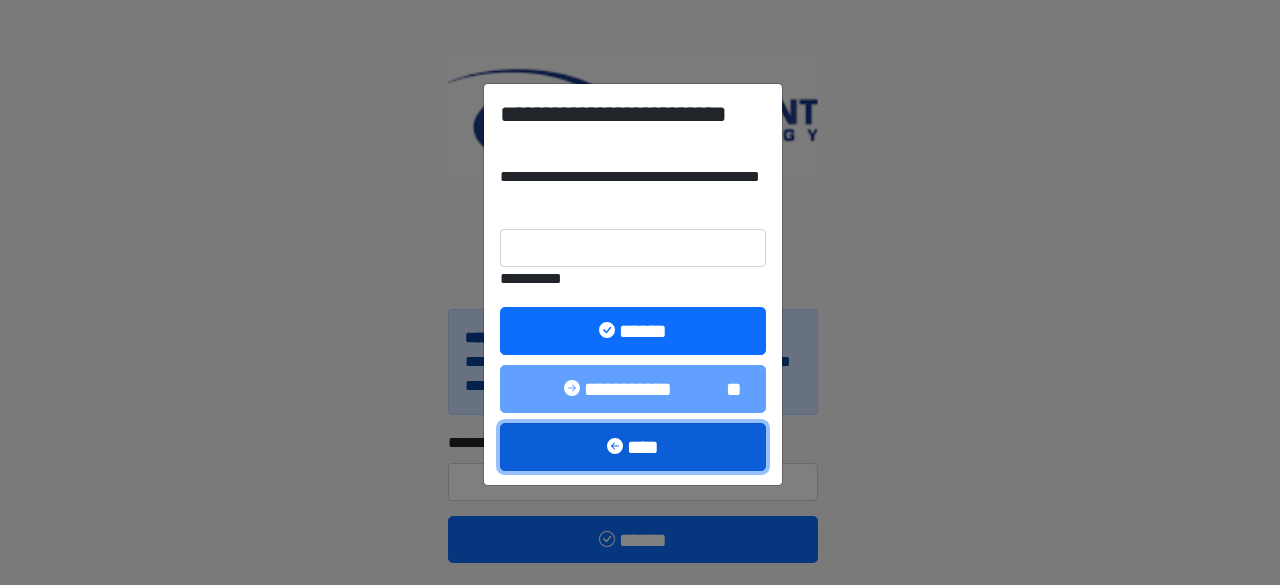 click on "****" at bounding box center [633, 446] 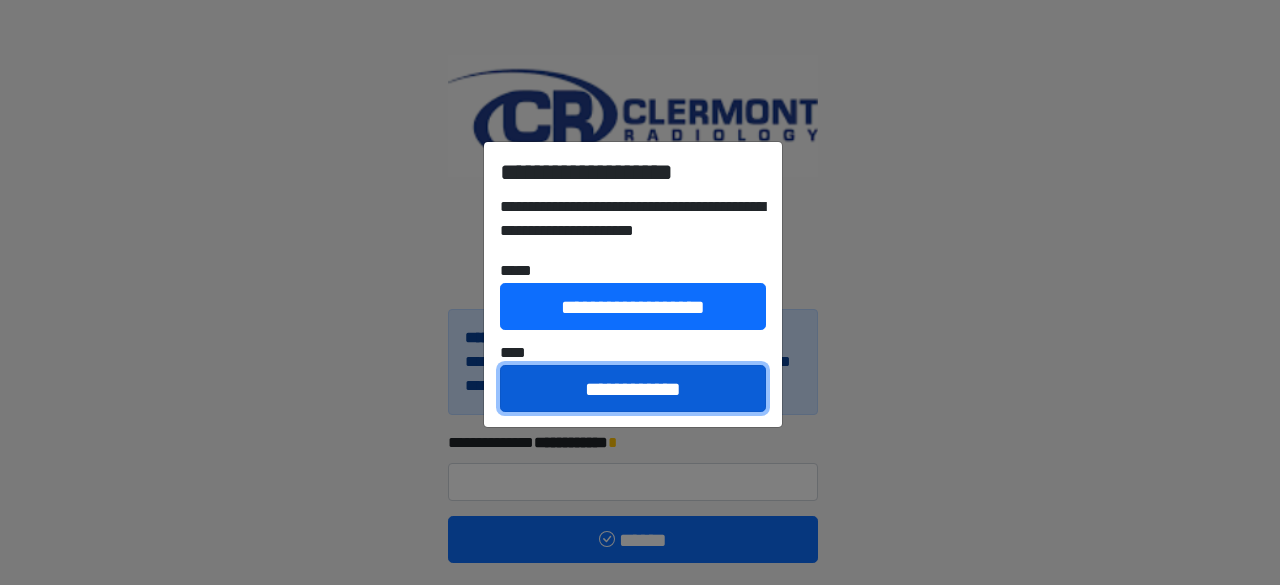 click on "**********" at bounding box center (633, 388) 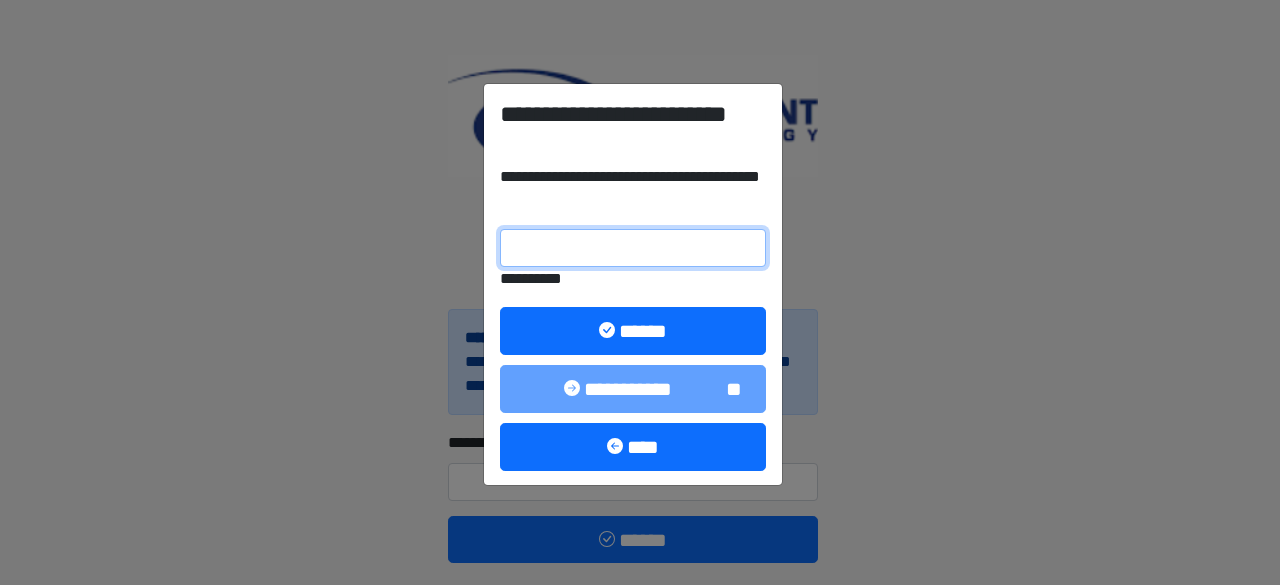click on "**********" at bounding box center (633, 248) 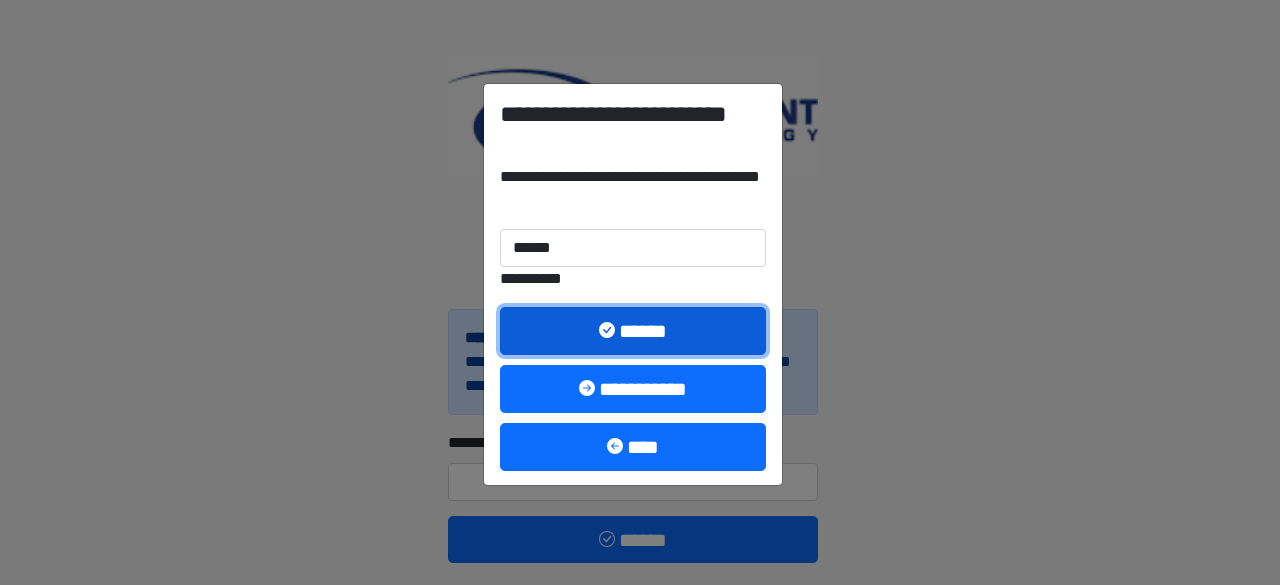 click on "******" at bounding box center (633, 330) 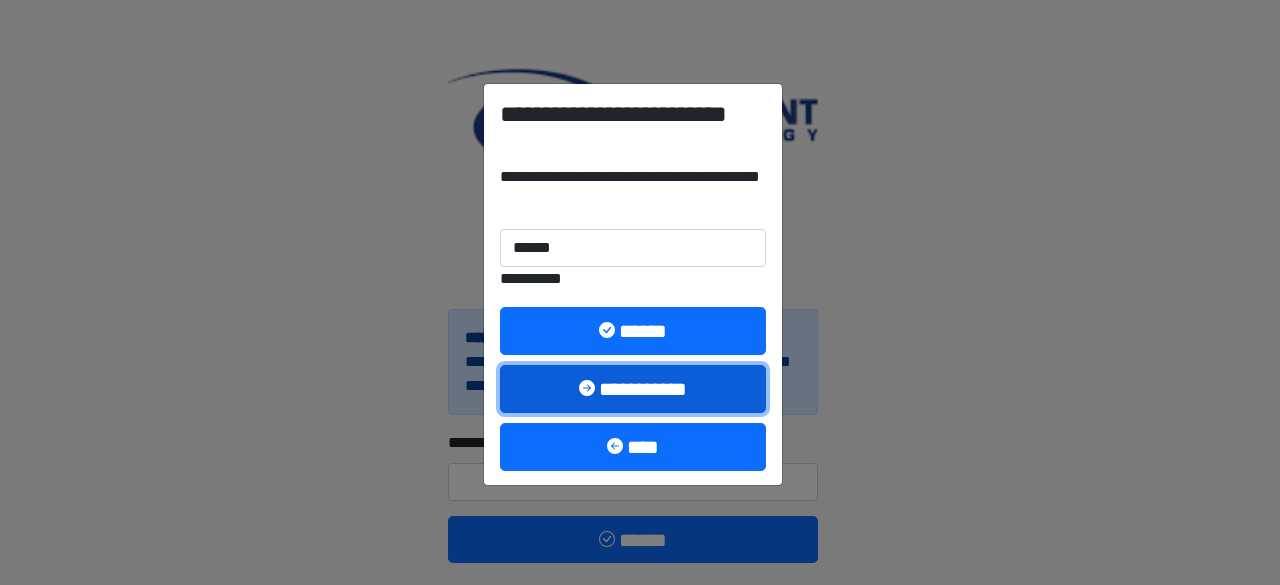 click on "**********" at bounding box center [633, 388] 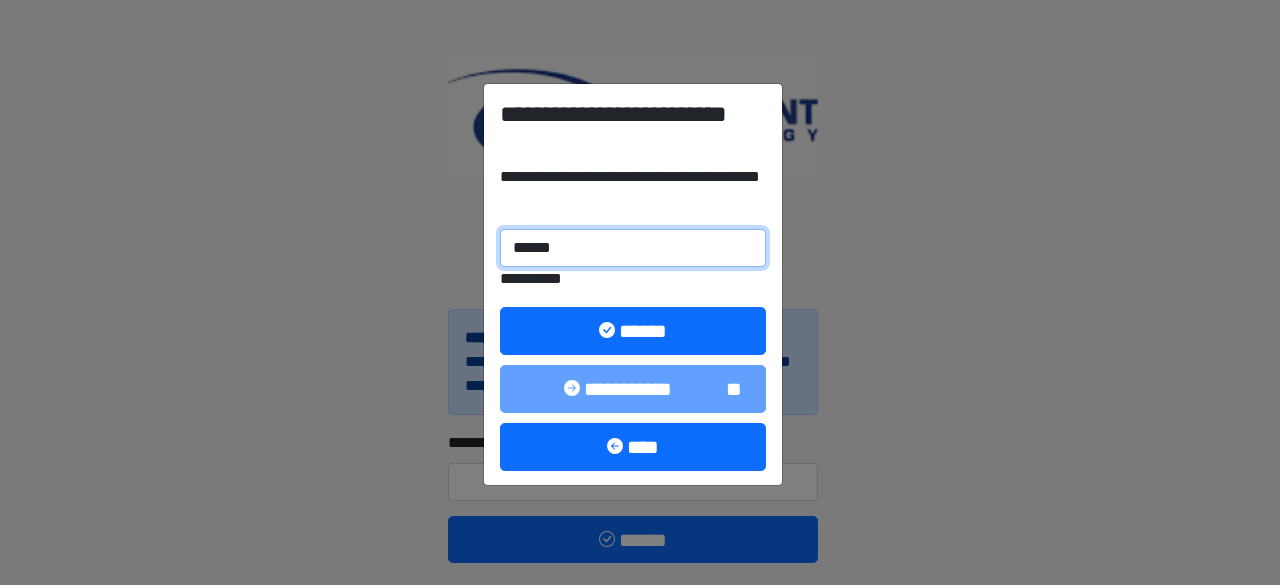 click on "******" at bounding box center (633, 248) 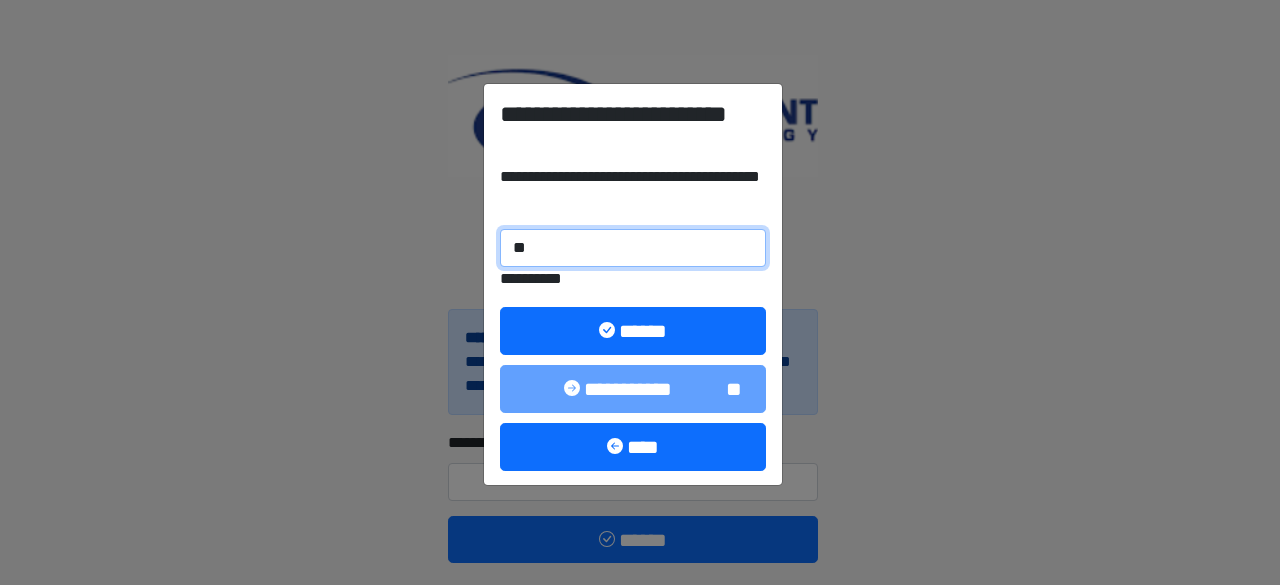 type on "*" 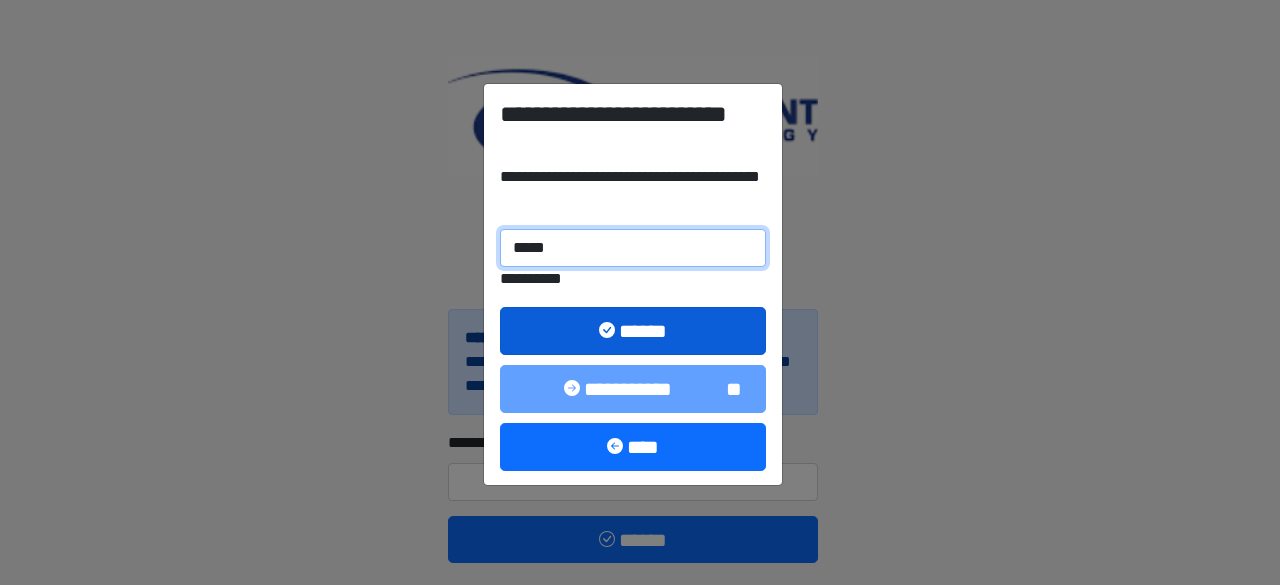 type on "*****" 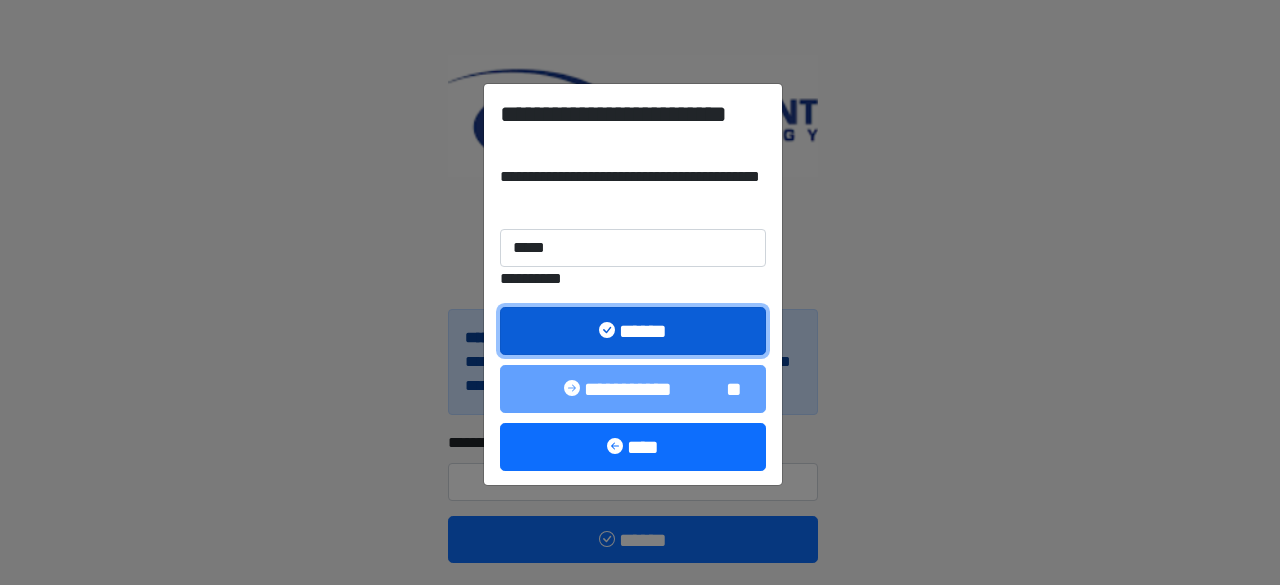 click on "******" at bounding box center [633, 330] 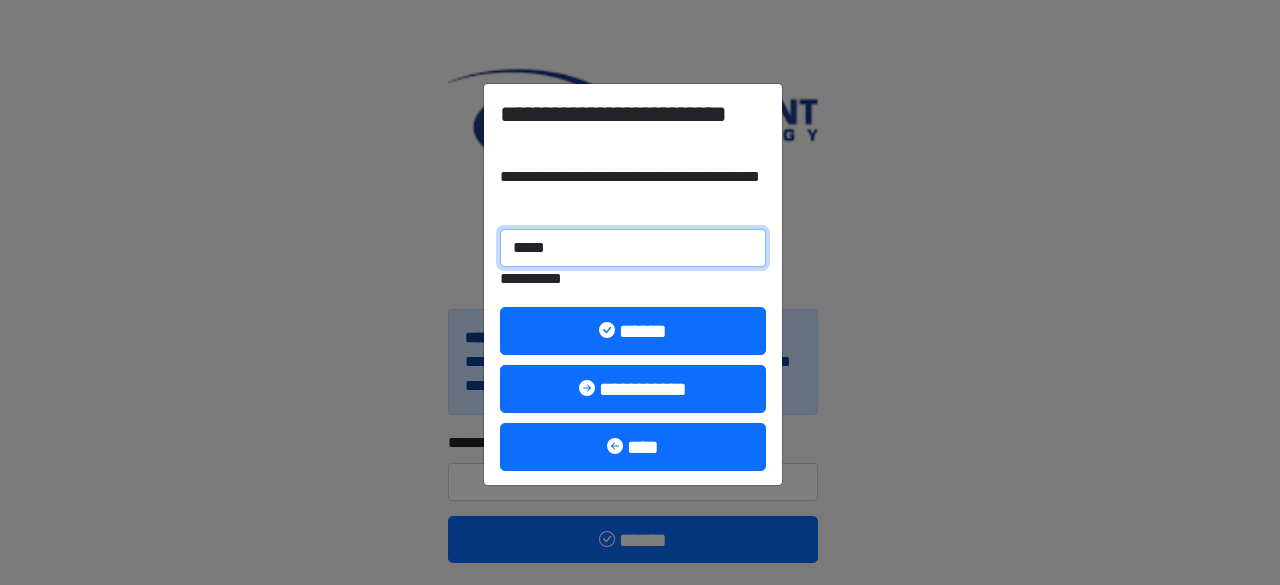drag, startPoint x: 567, startPoint y: 250, endPoint x: 490, endPoint y: 240, distance: 77.64664 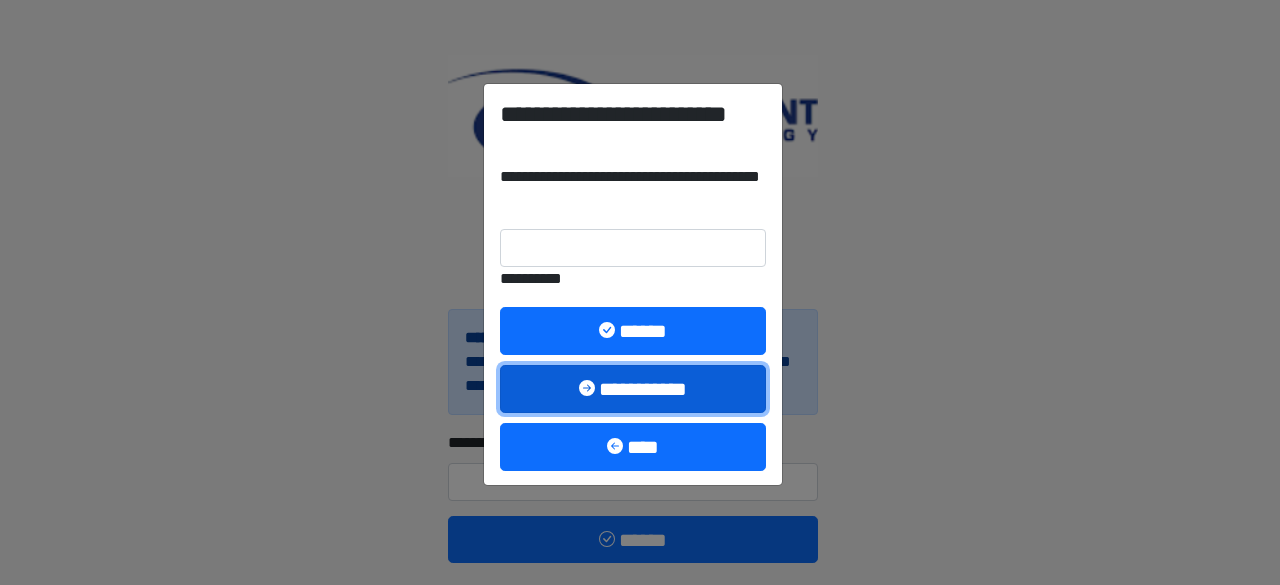 click on "**********" at bounding box center [633, 388] 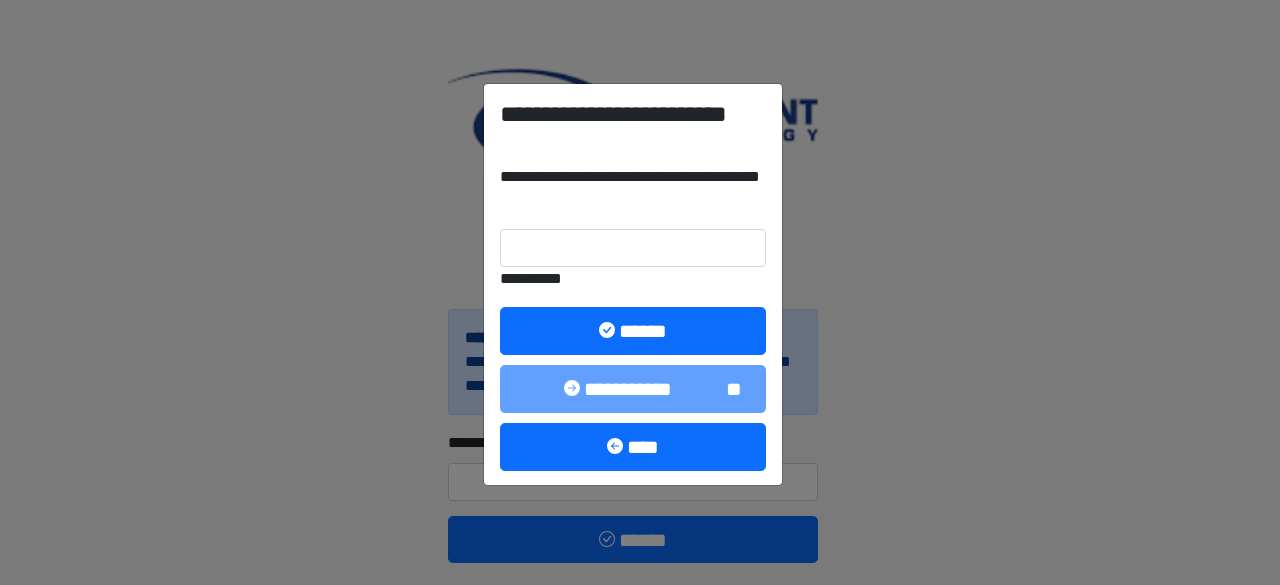click on "**********" at bounding box center [640, 292] 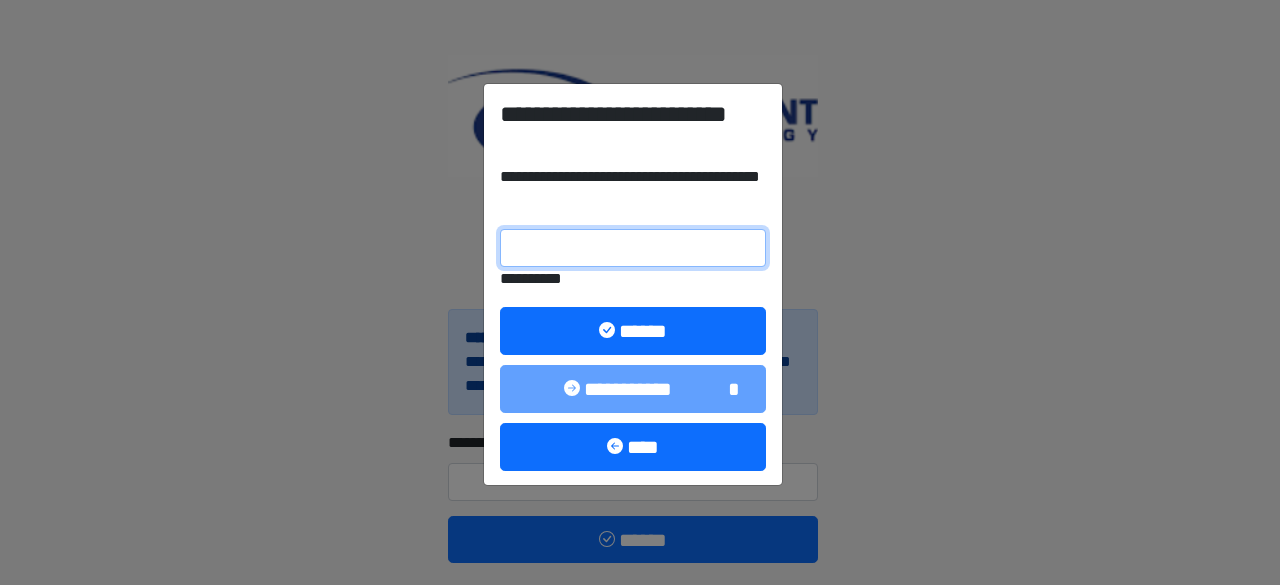 click on "**********" at bounding box center [633, 248] 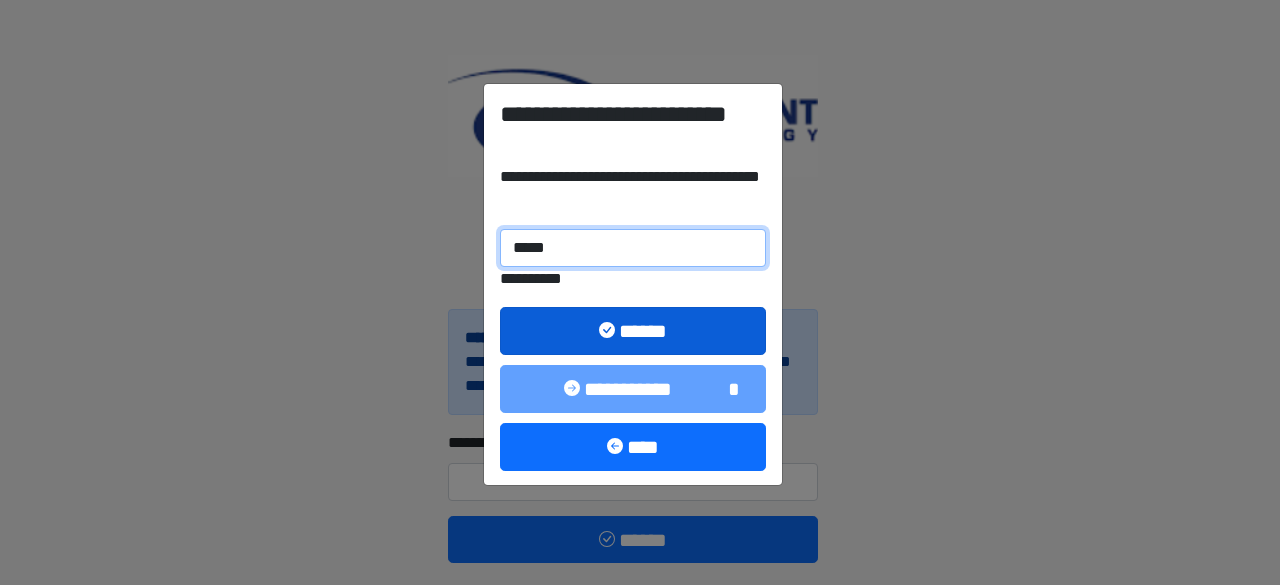 type on "*****" 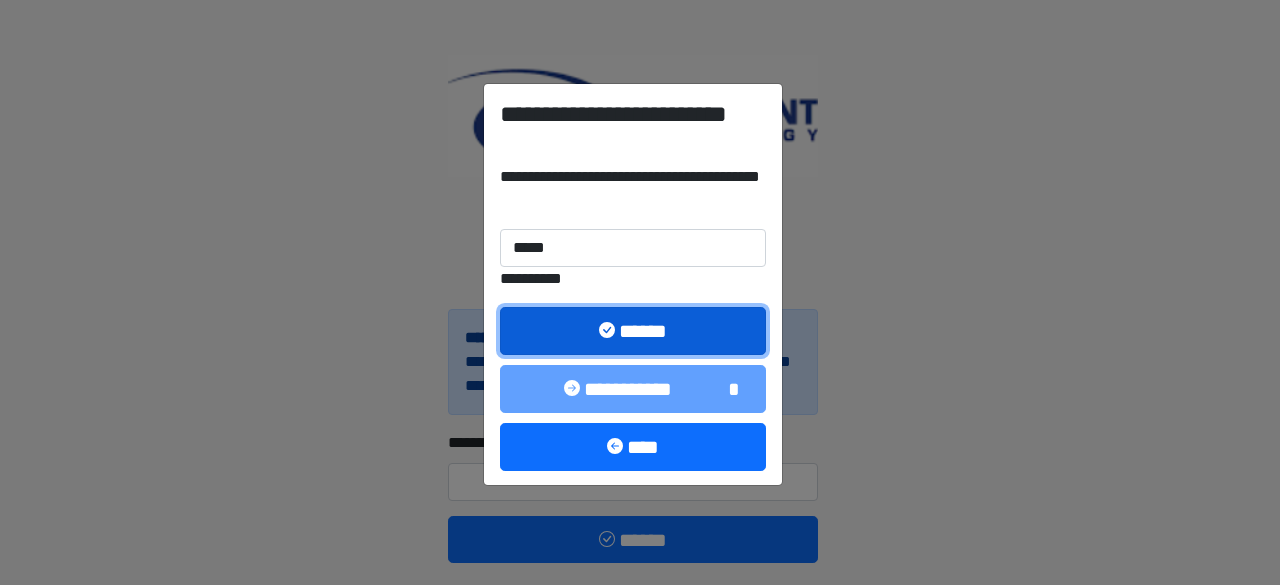 click on "******" at bounding box center (633, 330) 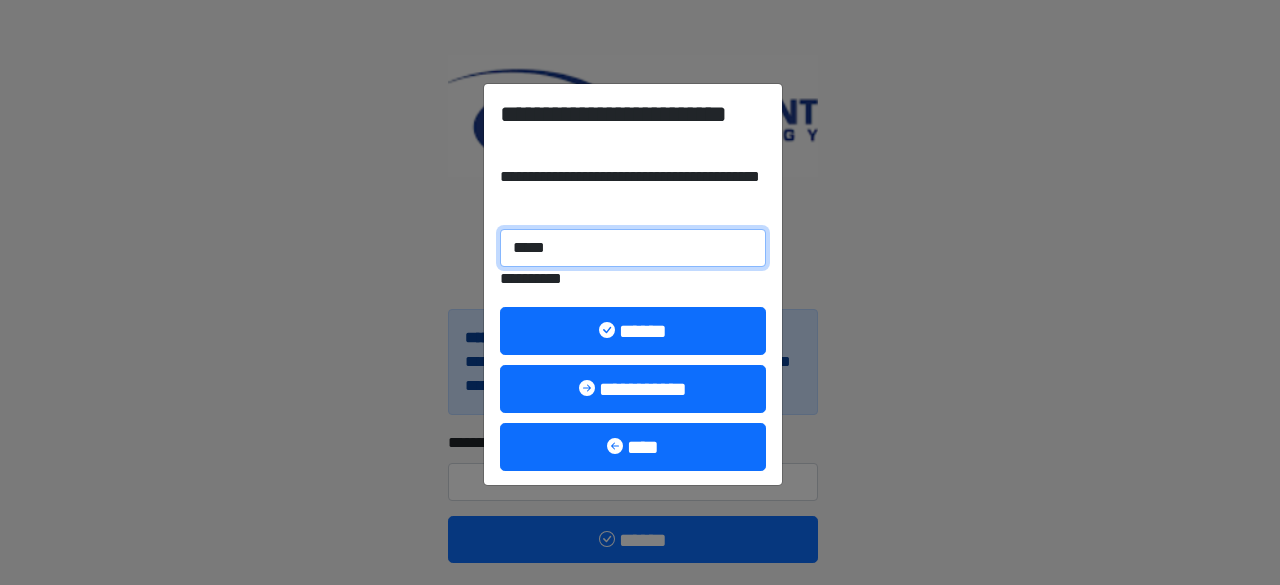 drag, startPoint x: 563, startPoint y: 246, endPoint x: 522, endPoint y: 241, distance: 41.303753 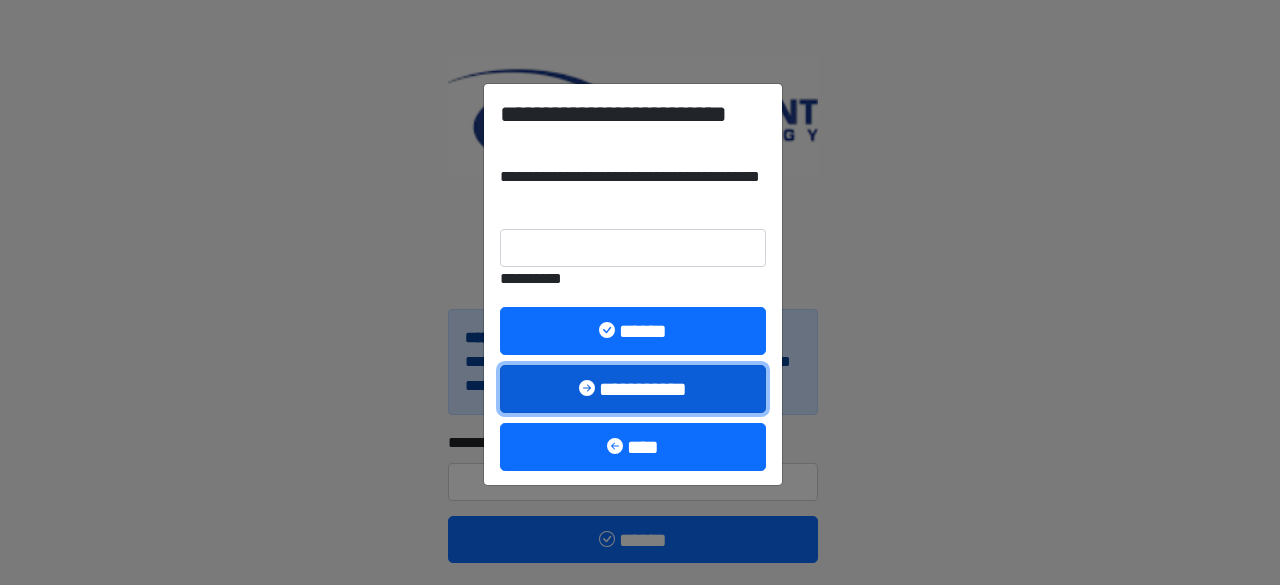 click on "**********" at bounding box center (633, 388) 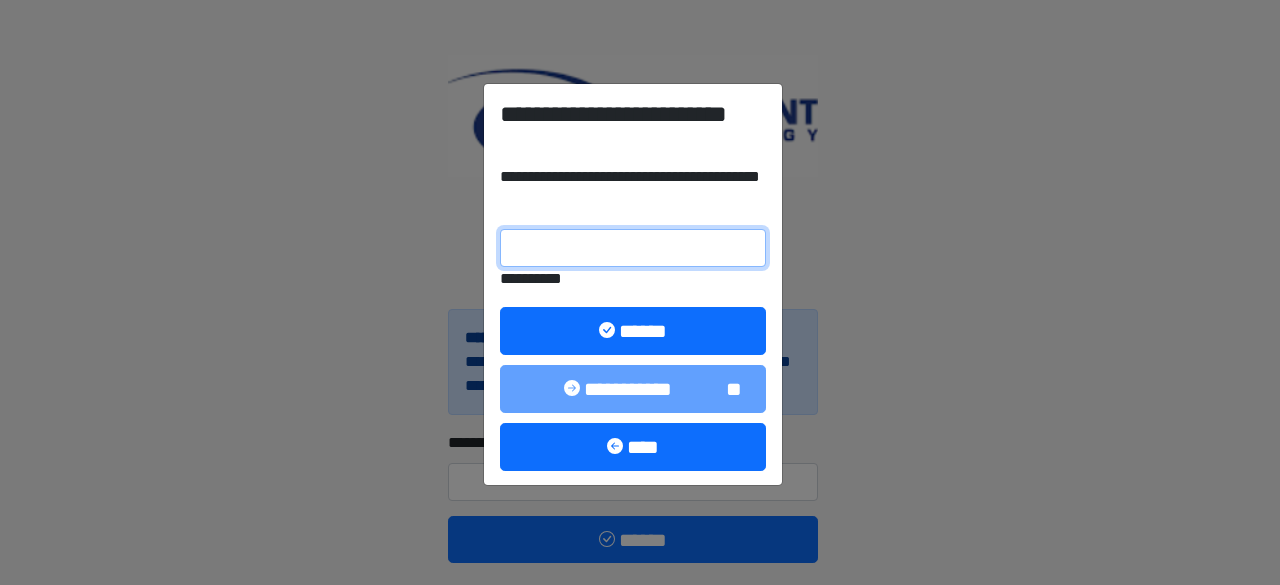 click on "**********" at bounding box center (633, 248) 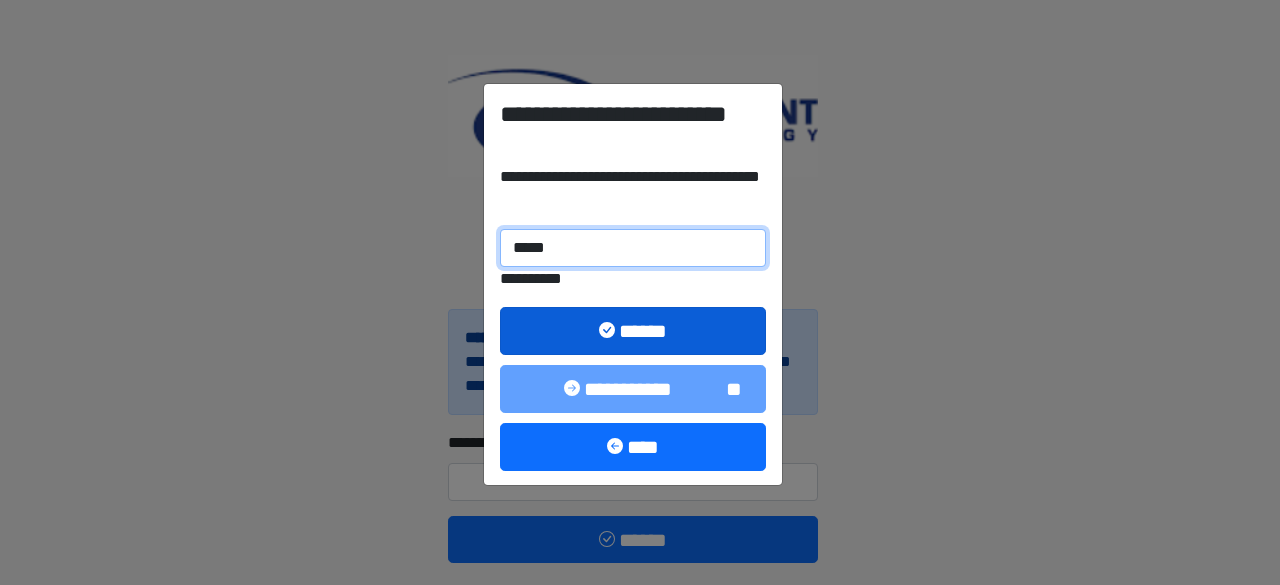 type on "*****" 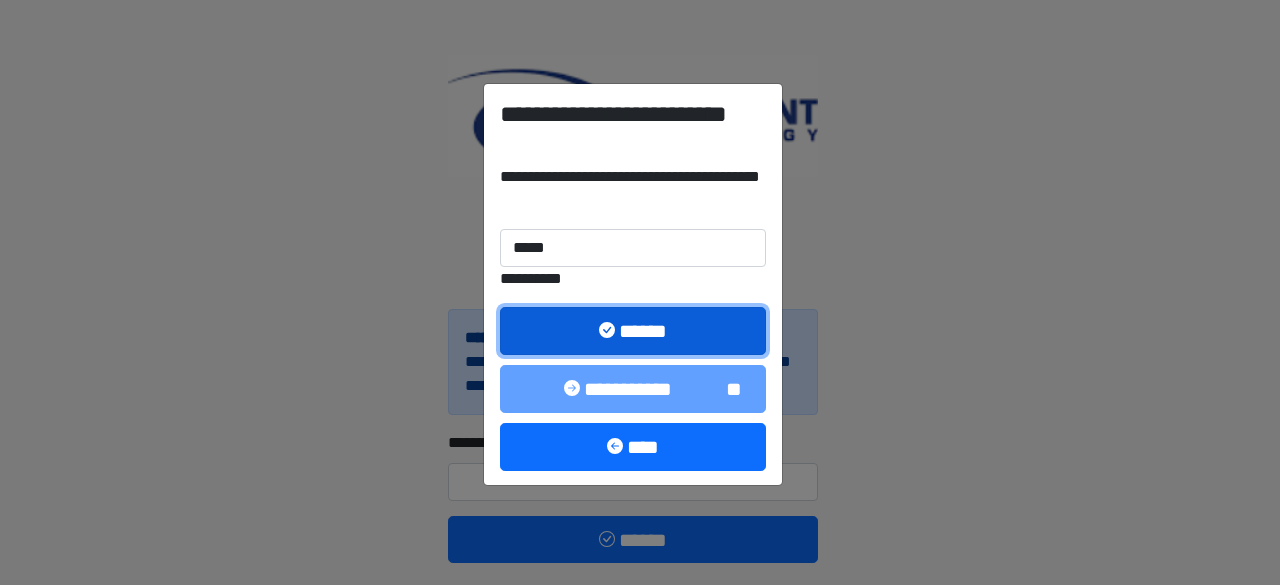 click on "******" at bounding box center [633, 330] 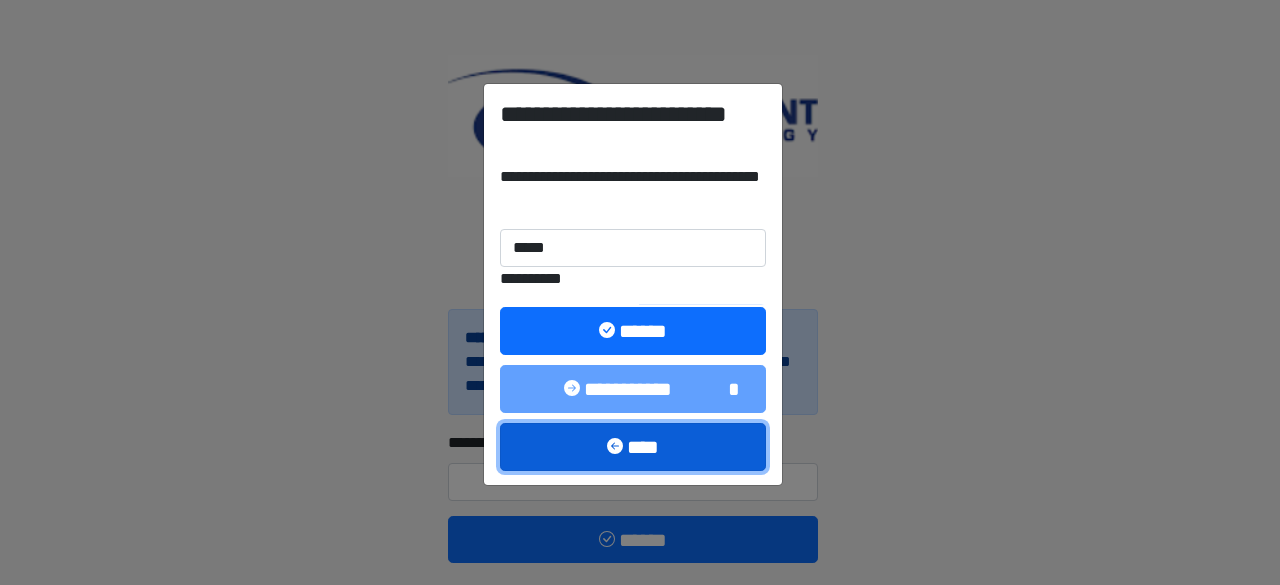 click on "****" at bounding box center [633, 446] 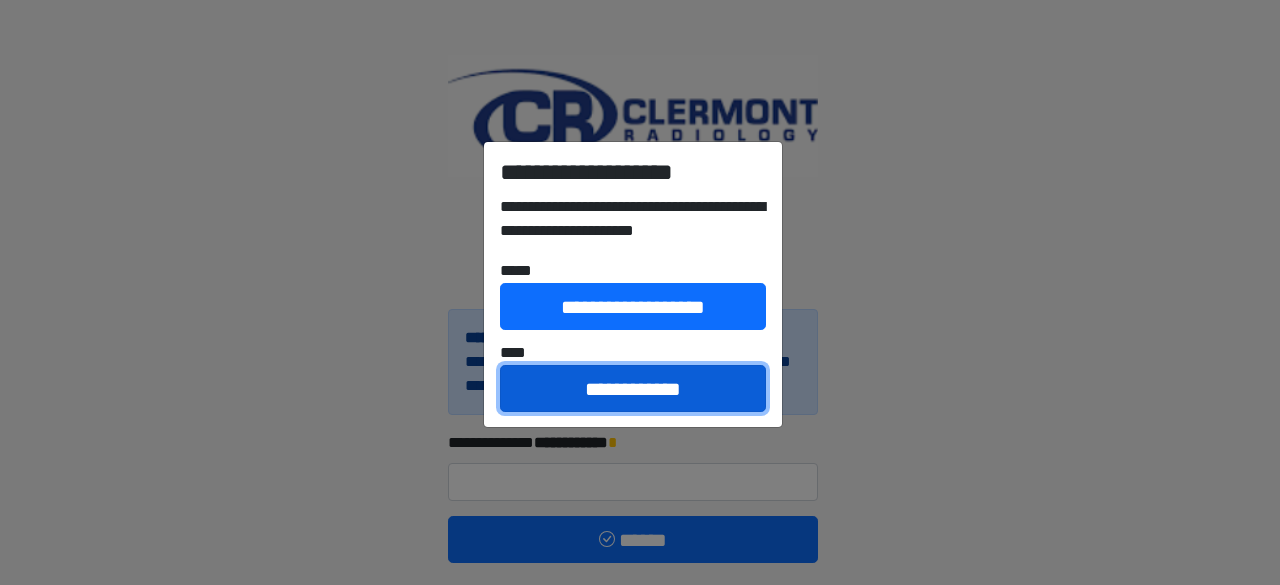 click on "**********" at bounding box center (633, 388) 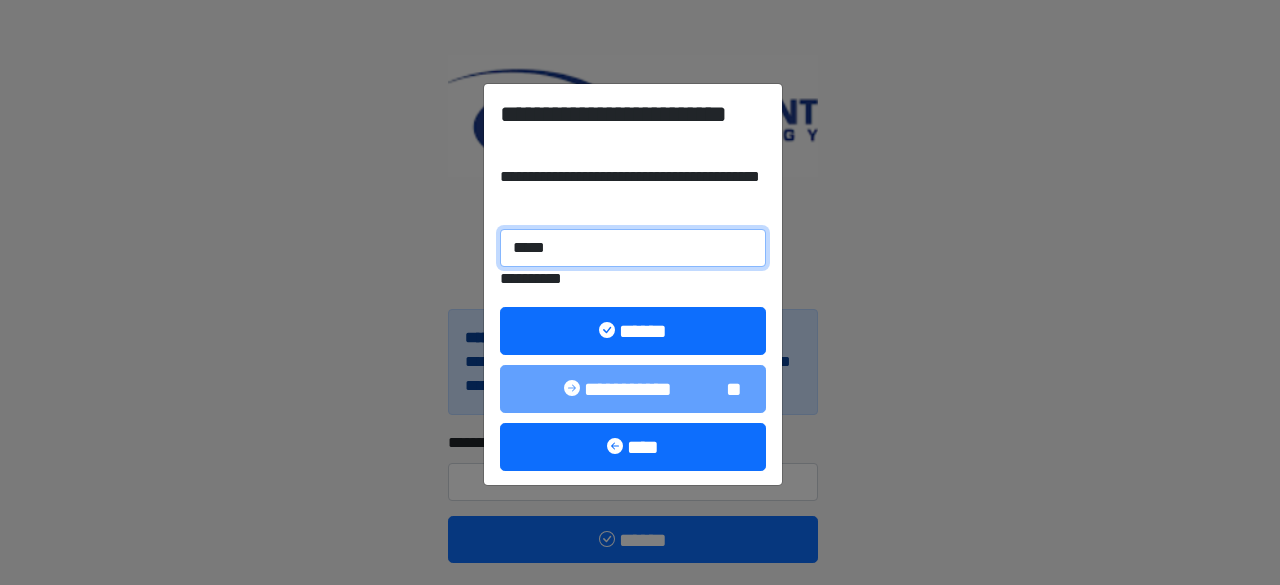 drag, startPoint x: 630, startPoint y: 245, endPoint x: 449, endPoint y: 240, distance: 181.06905 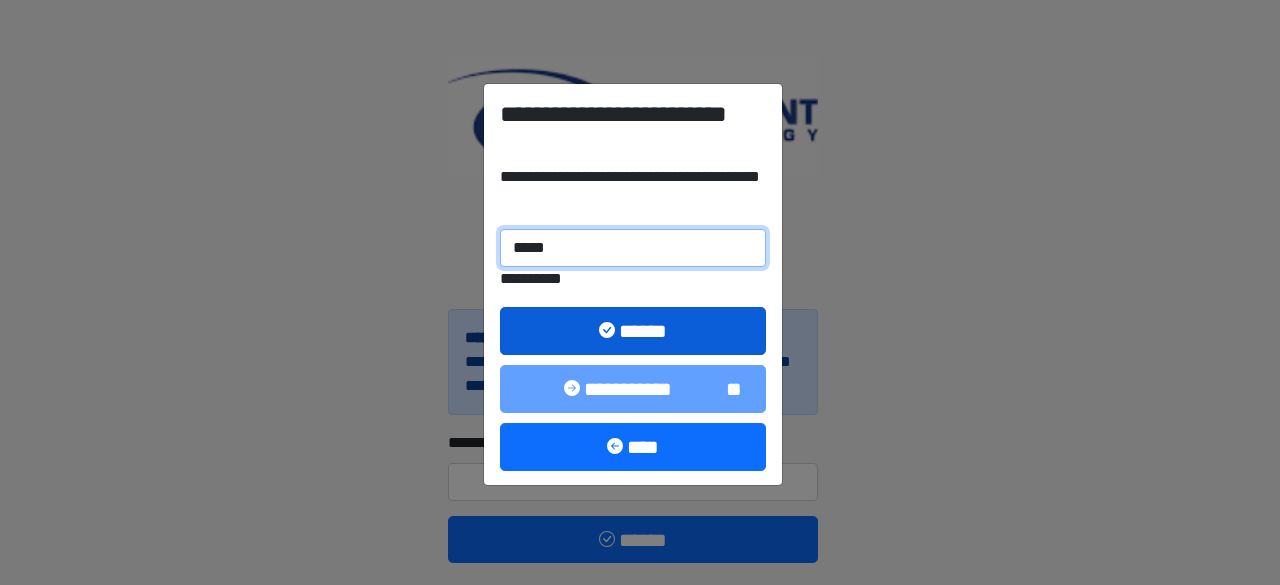 type on "*****" 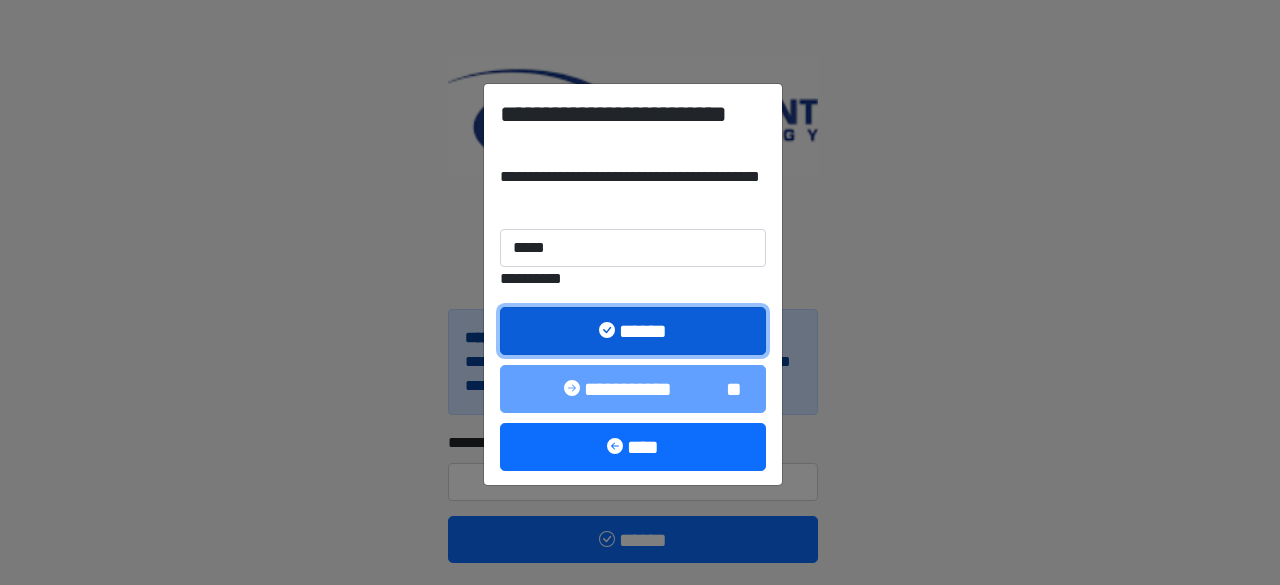 click on "******" at bounding box center [633, 330] 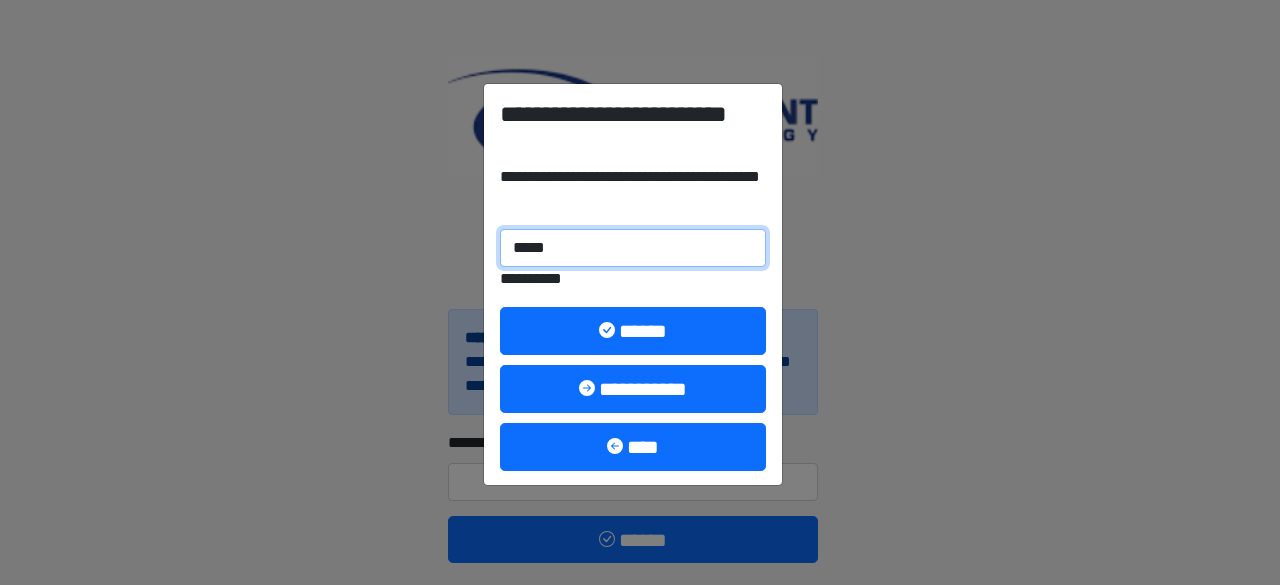 drag, startPoint x: 568, startPoint y: 247, endPoint x: 498, endPoint y: 234, distance: 71.19691 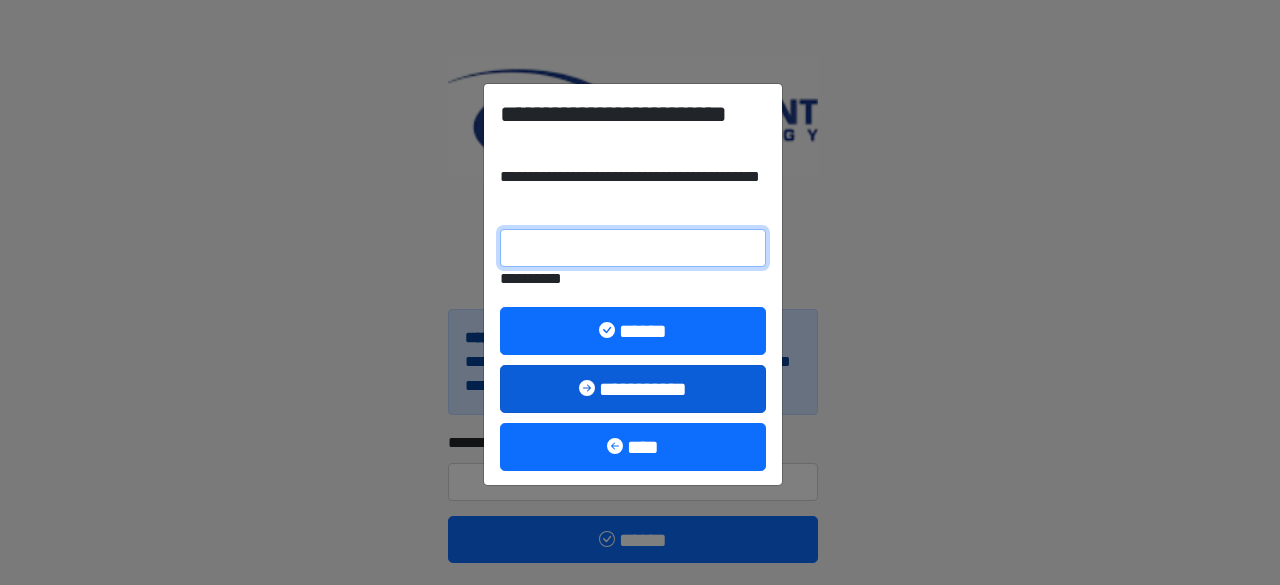 type 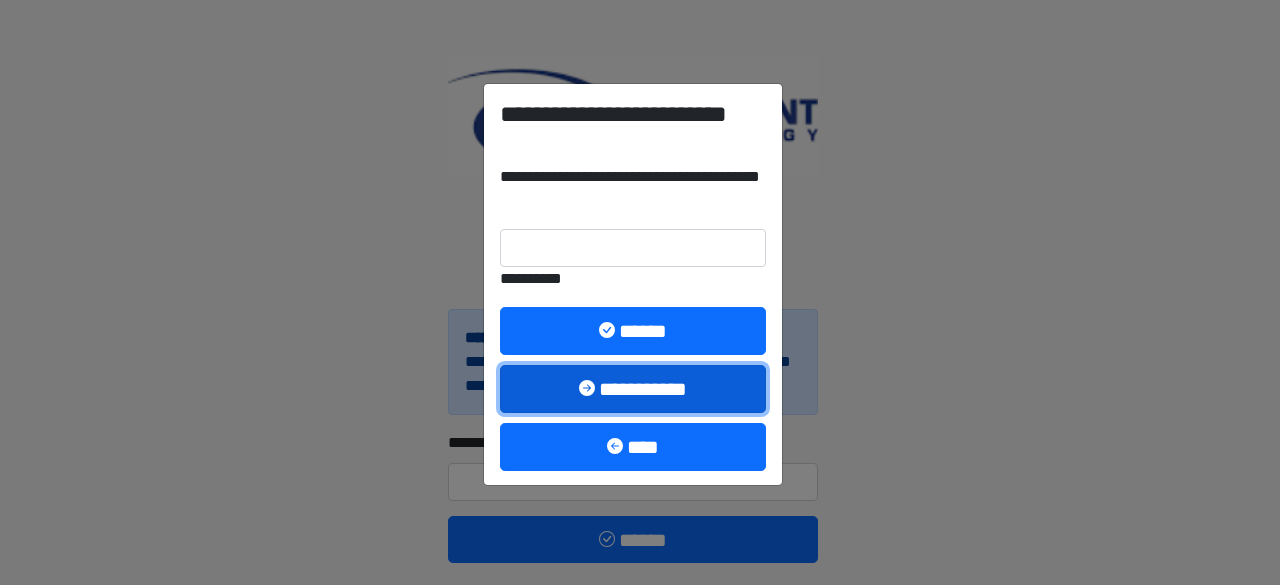 click on "**********" at bounding box center (633, 388) 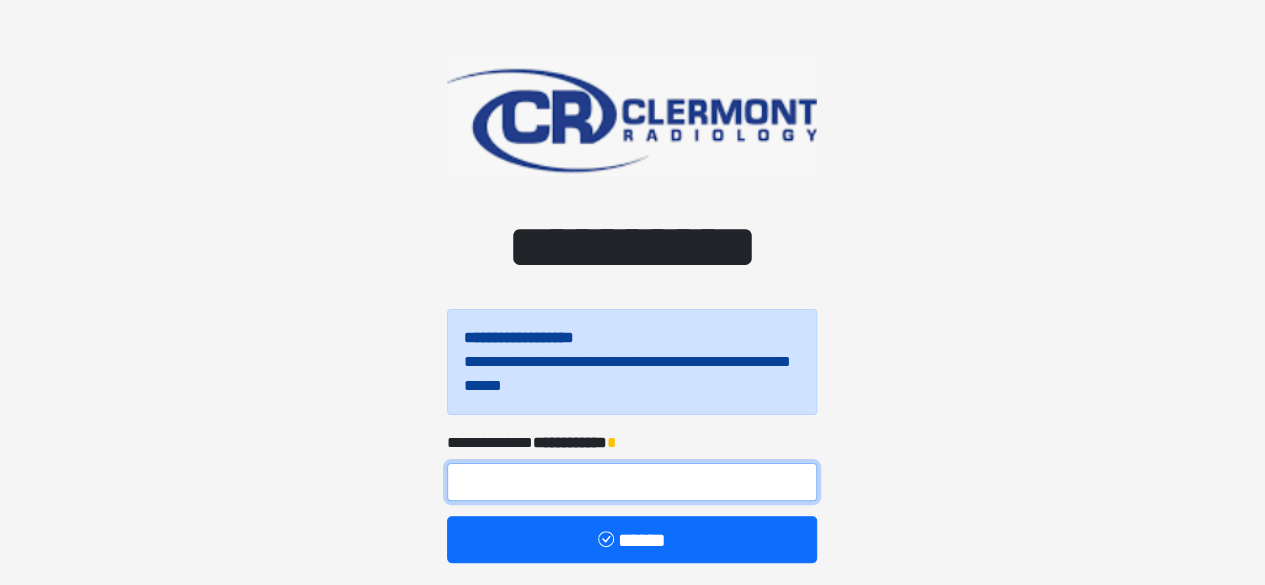 click at bounding box center [632, 482] 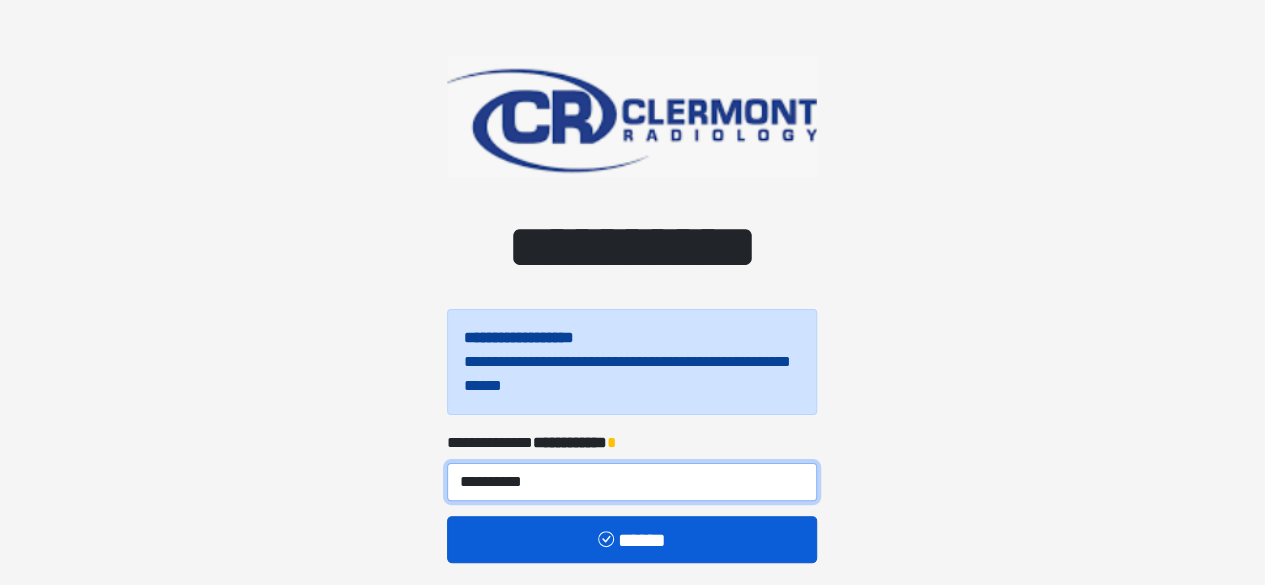type on "**********" 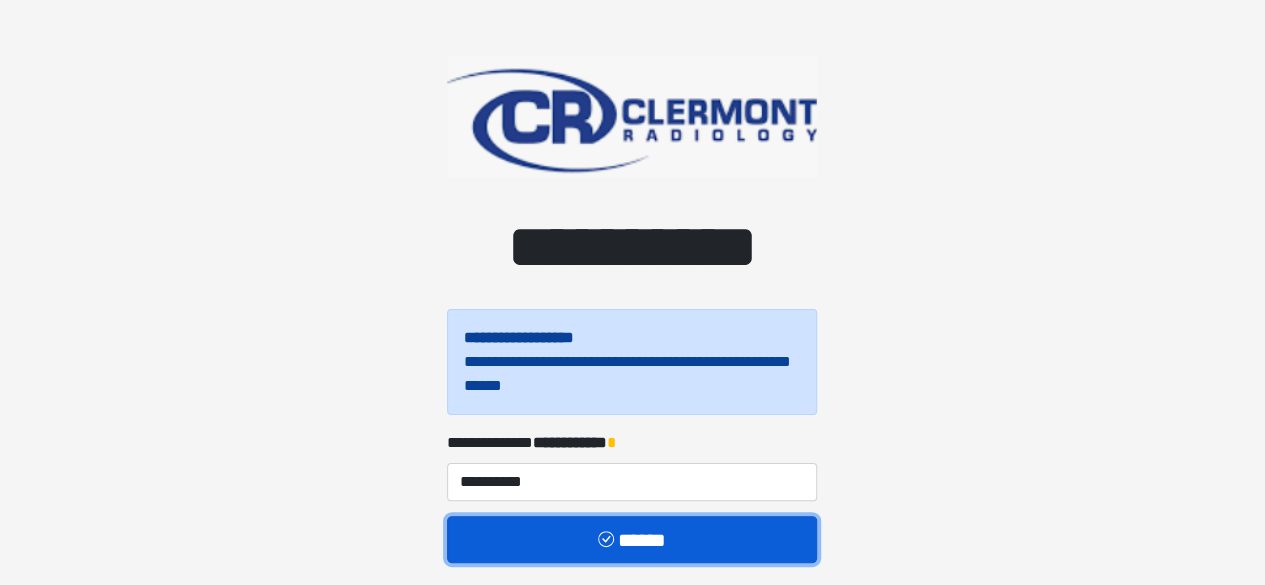 click on "******" at bounding box center [632, 539] 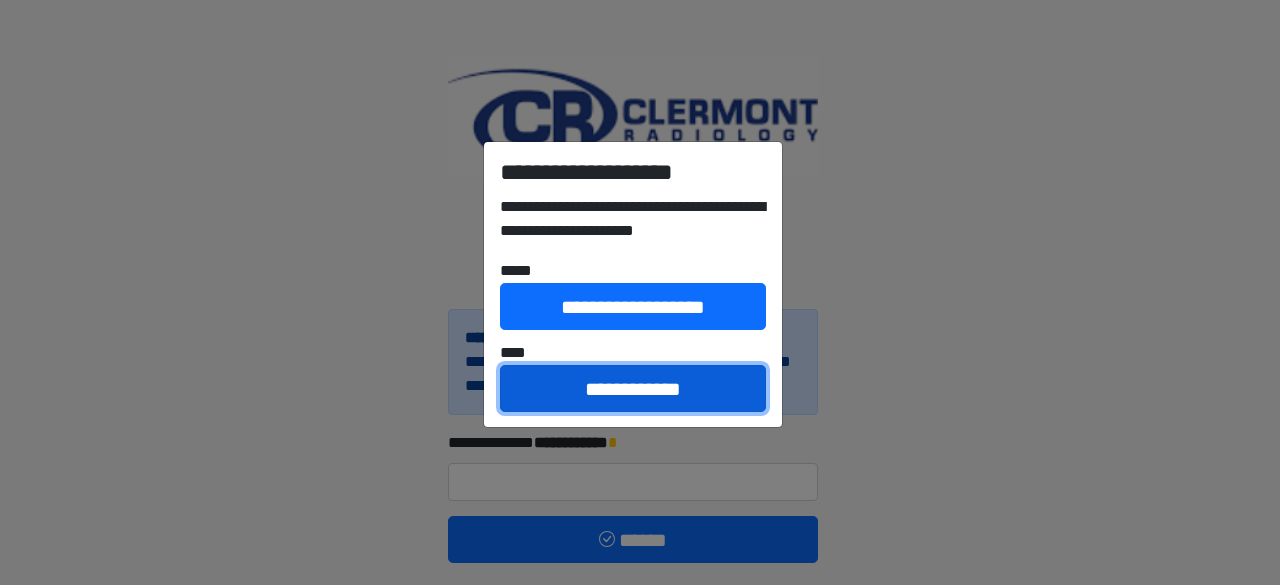click on "**********" at bounding box center [633, 388] 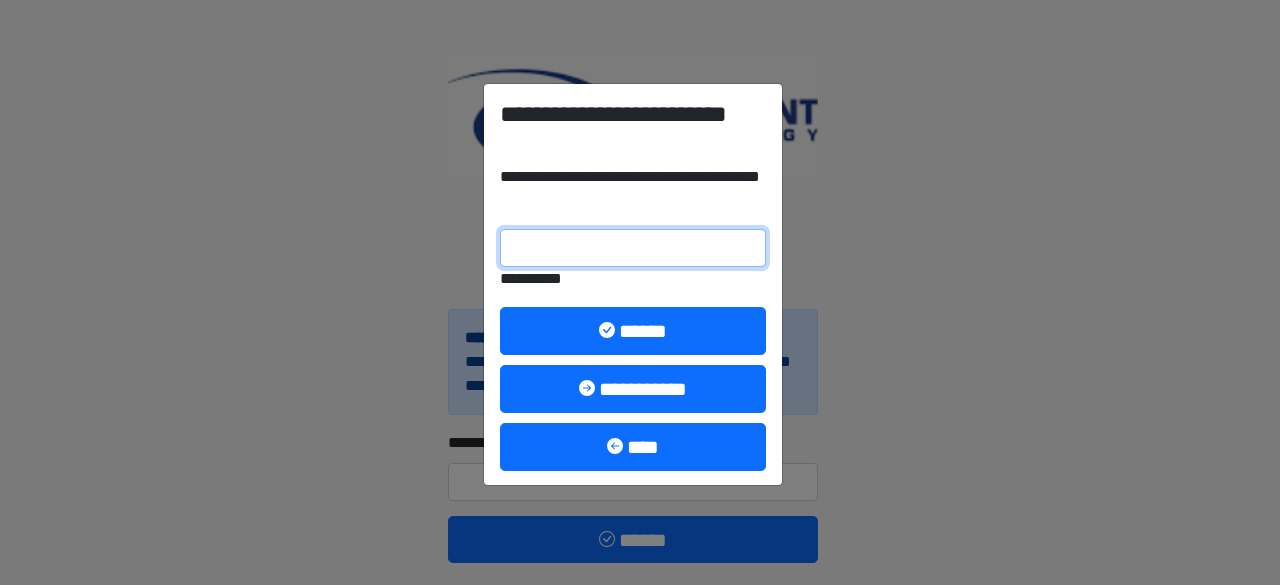 click on "**********" at bounding box center [633, 248] 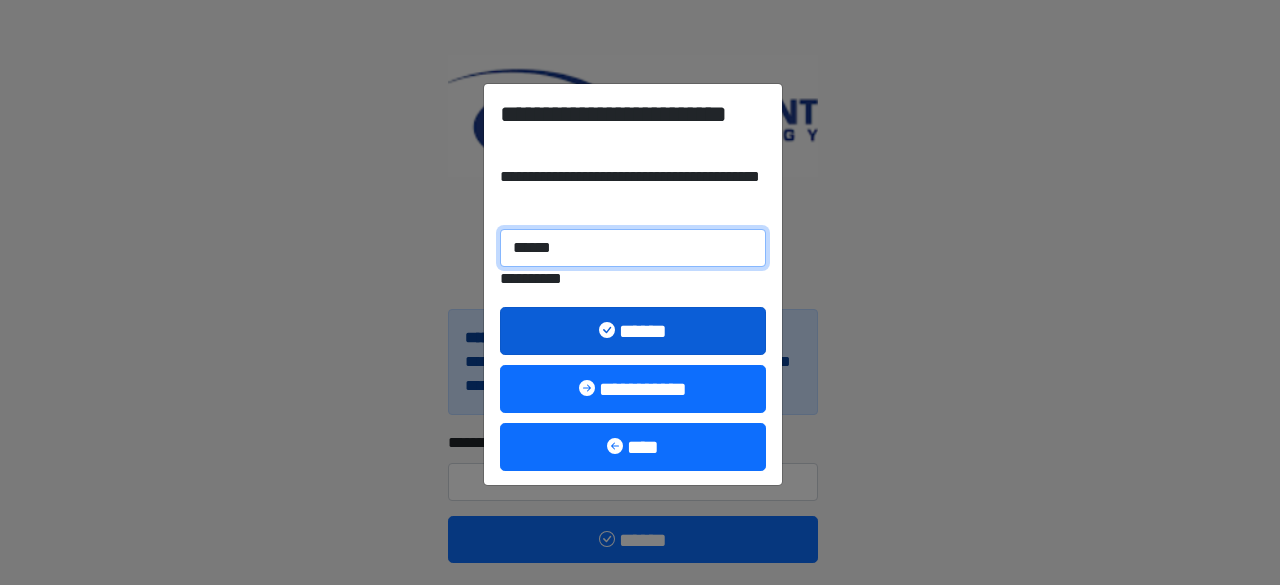 type on "******" 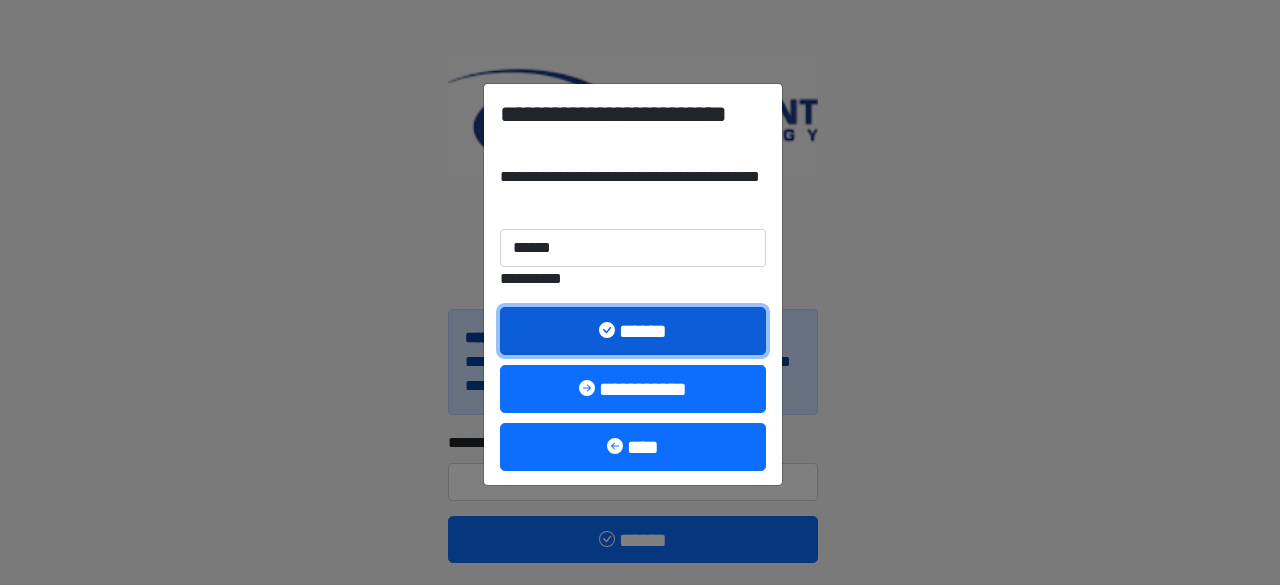 click on "******" at bounding box center [633, 330] 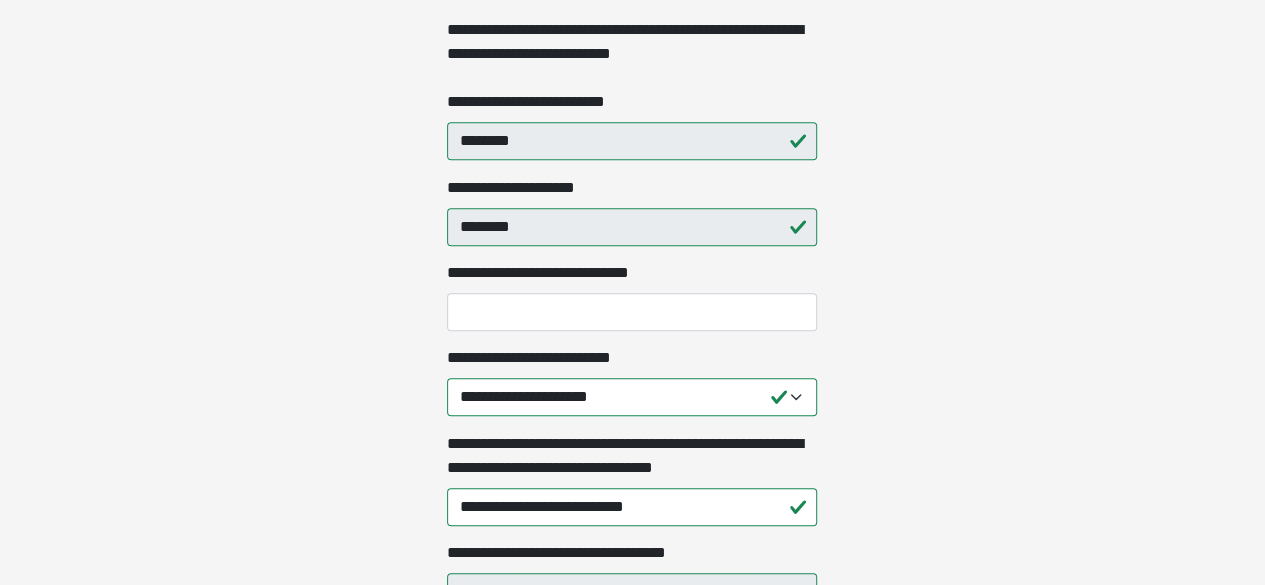 scroll, scrollTop: 422, scrollLeft: 0, axis: vertical 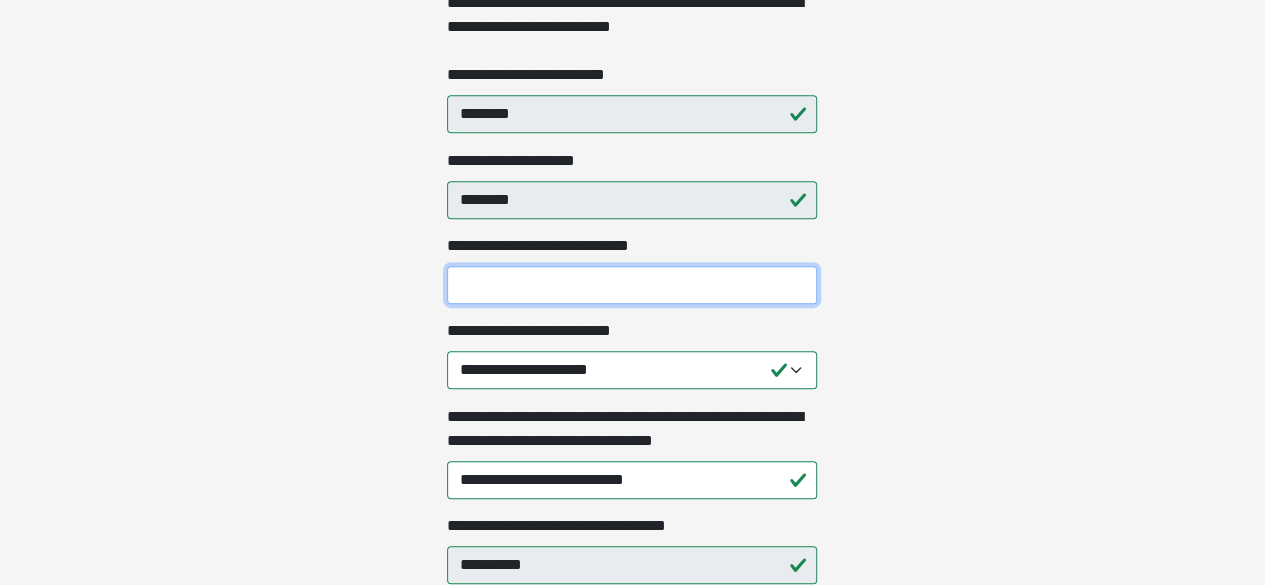 click on "**********" at bounding box center (632, 285) 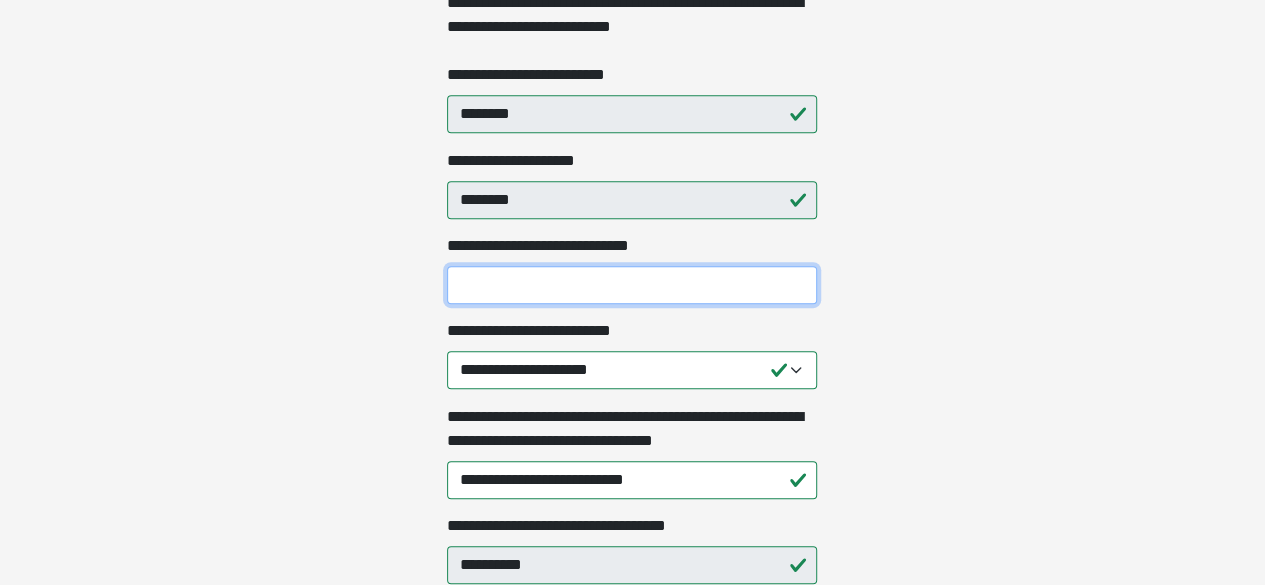 type on "*******" 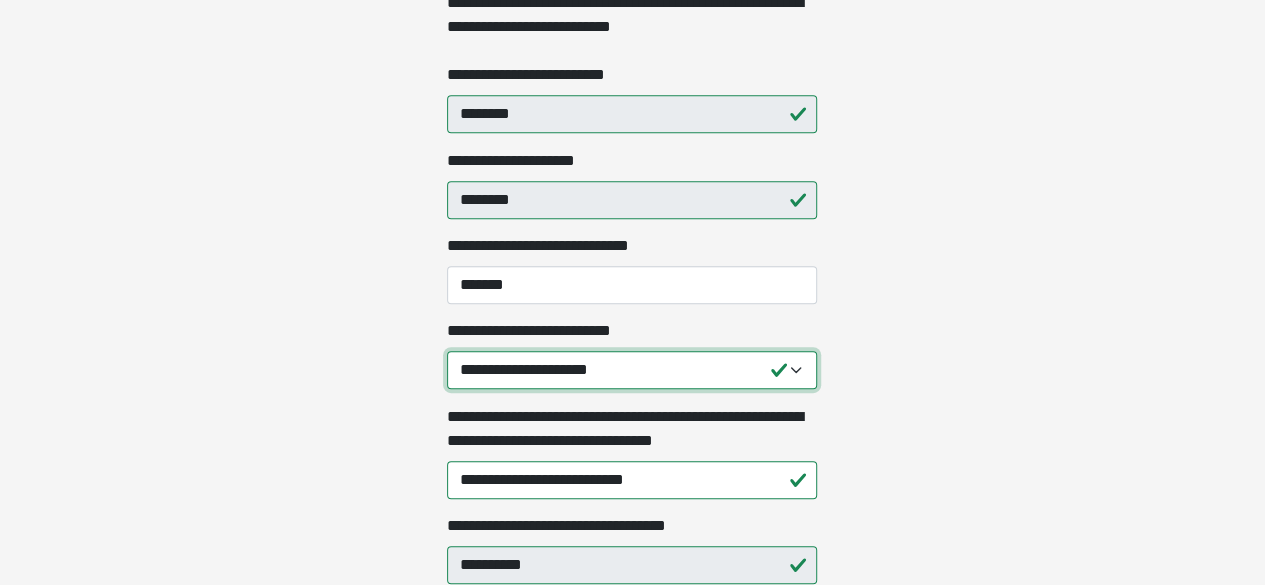 click on "**********" at bounding box center (632, 370) 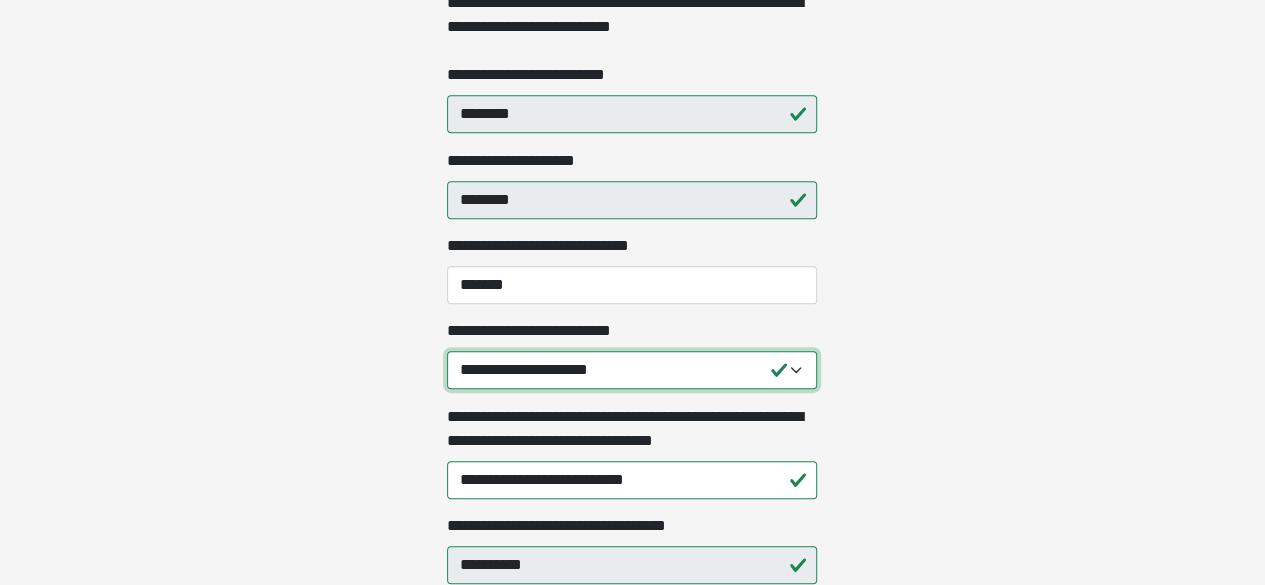 select on "*****" 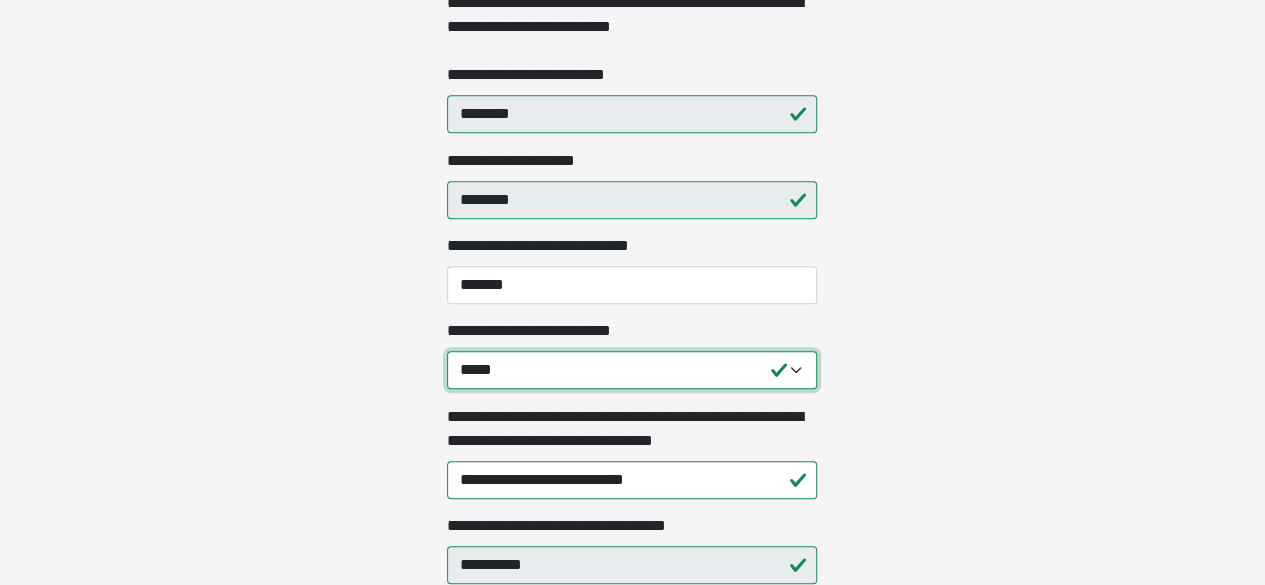click on "**********" at bounding box center (632, 370) 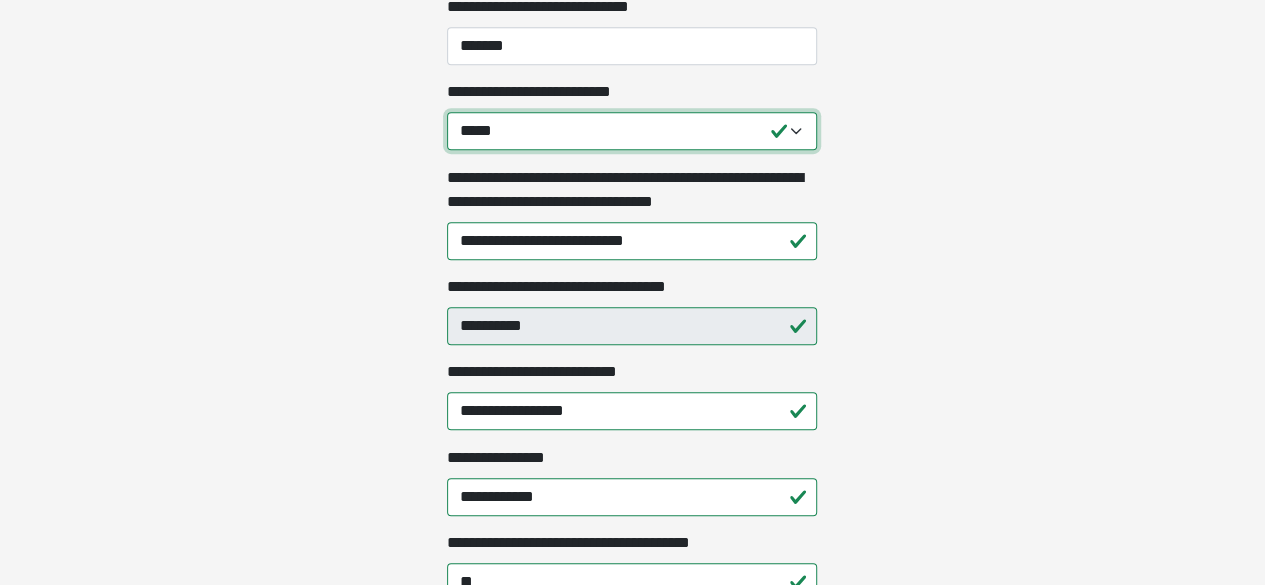 scroll, scrollTop: 669, scrollLeft: 0, axis: vertical 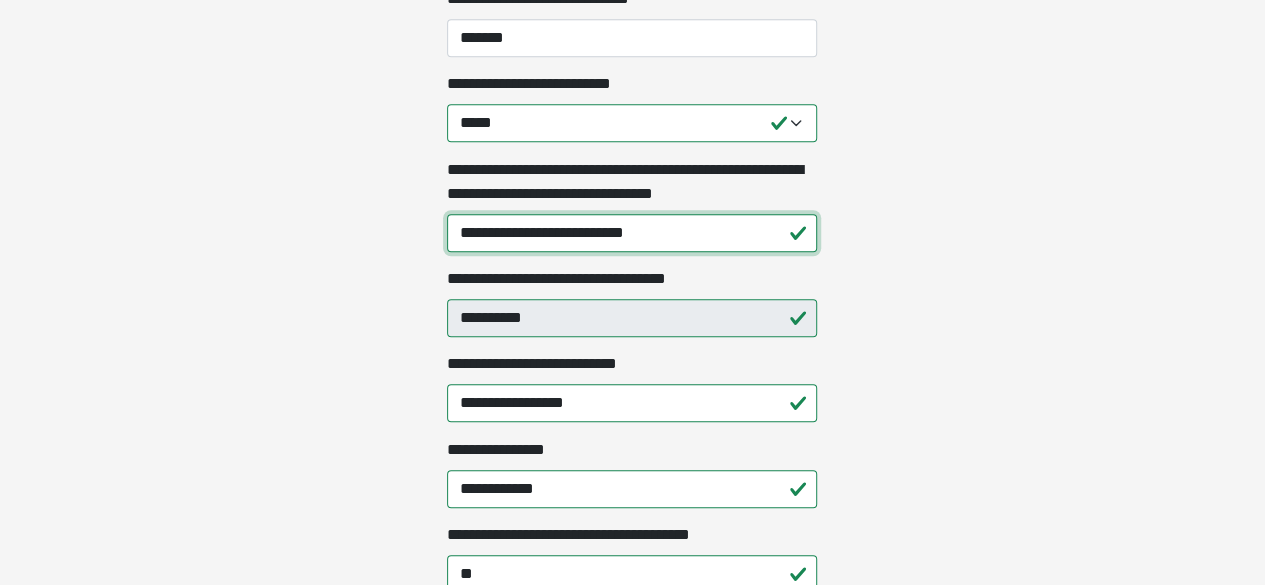 click on "**********" at bounding box center [632, 233] 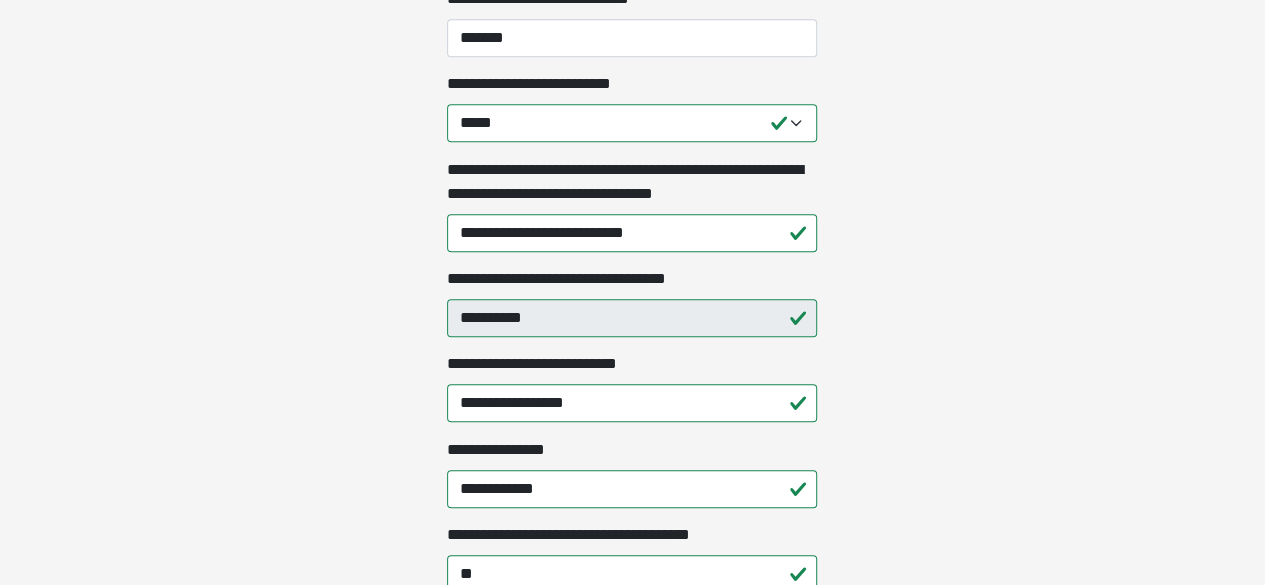 click on "**********" at bounding box center (632, -377) 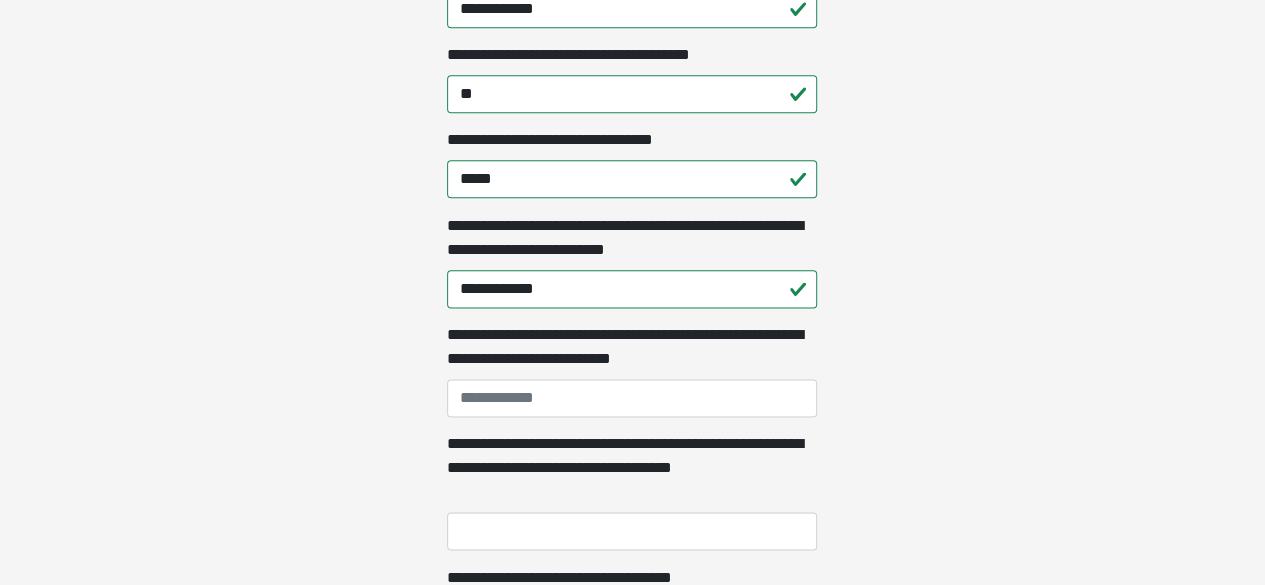 scroll, scrollTop: 1183, scrollLeft: 0, axis: vertical 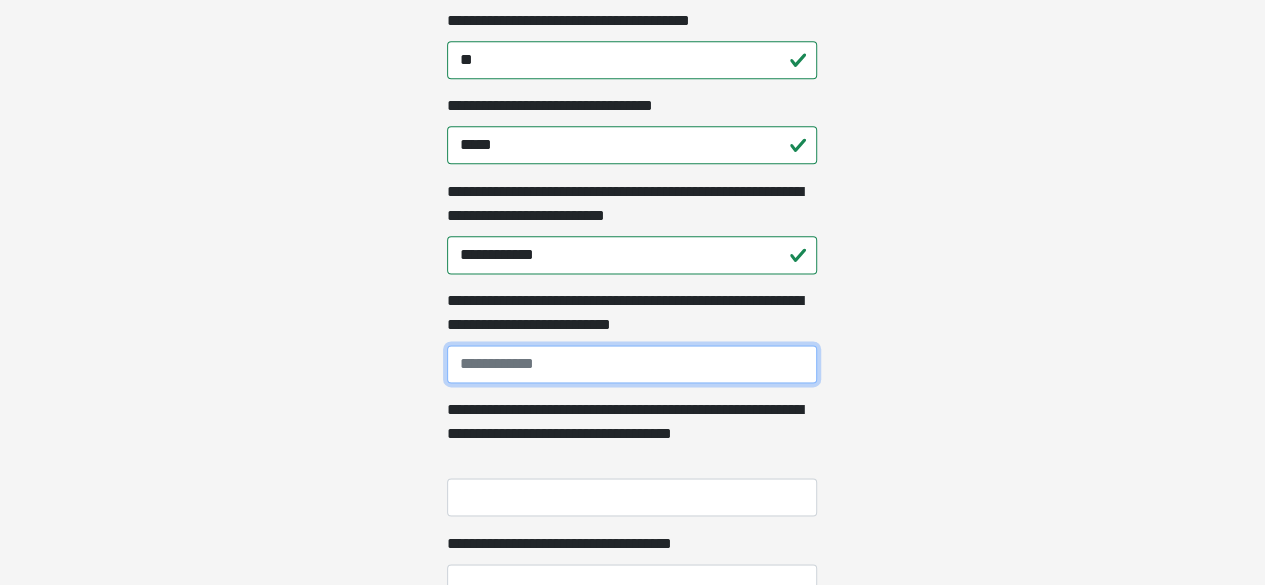 click on "**********" at bounding box center (632, 364) 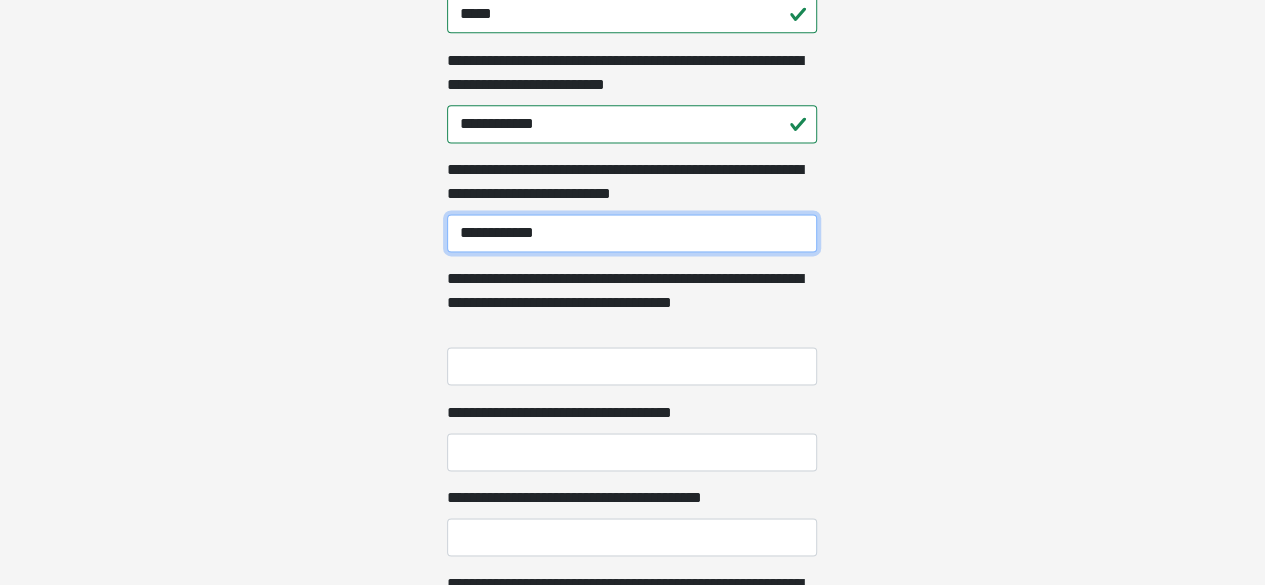 scroll, scrollTop: 1340, scrollLeft: 0, axis: vertical 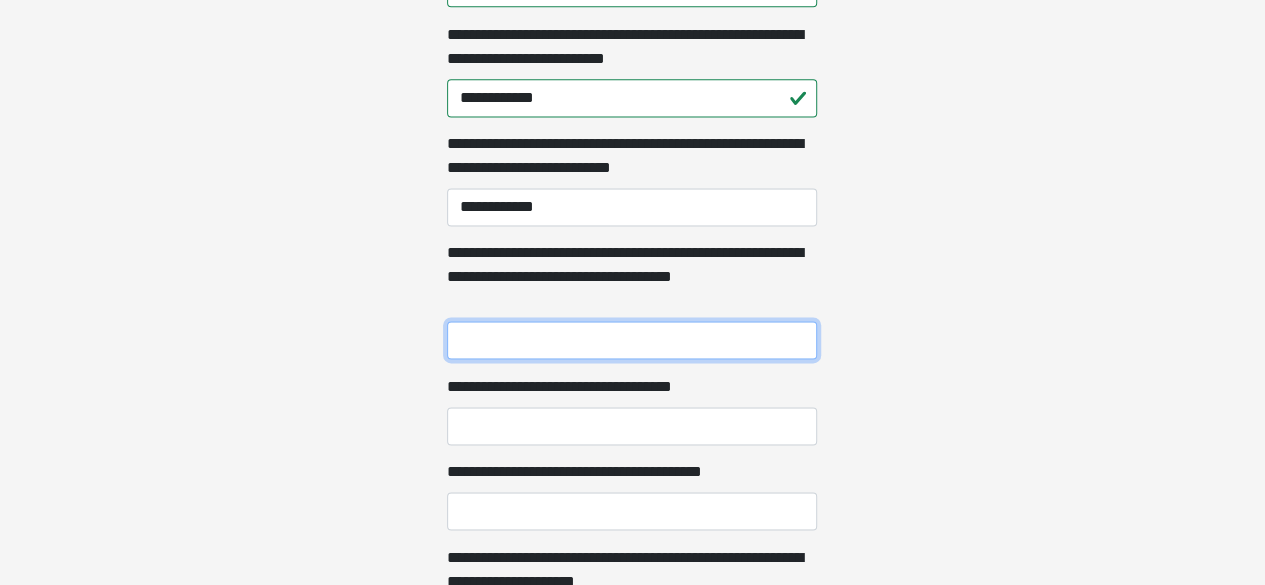 click on "**********" at bounding box center (632, 340) 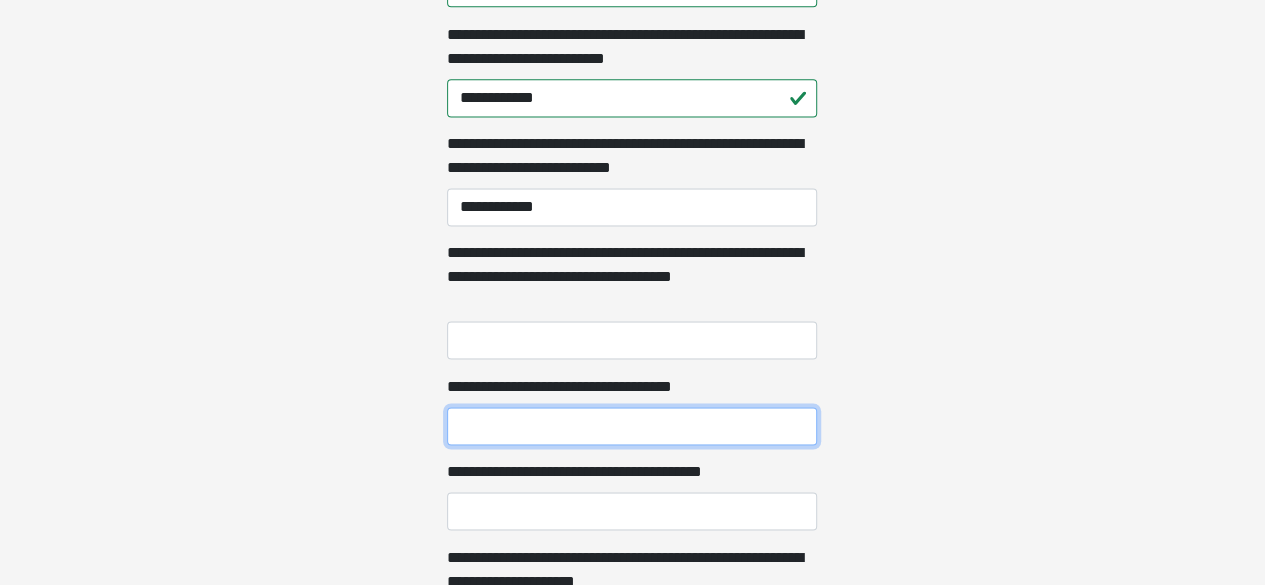 click on "**********" at bounding box center [632, 426] 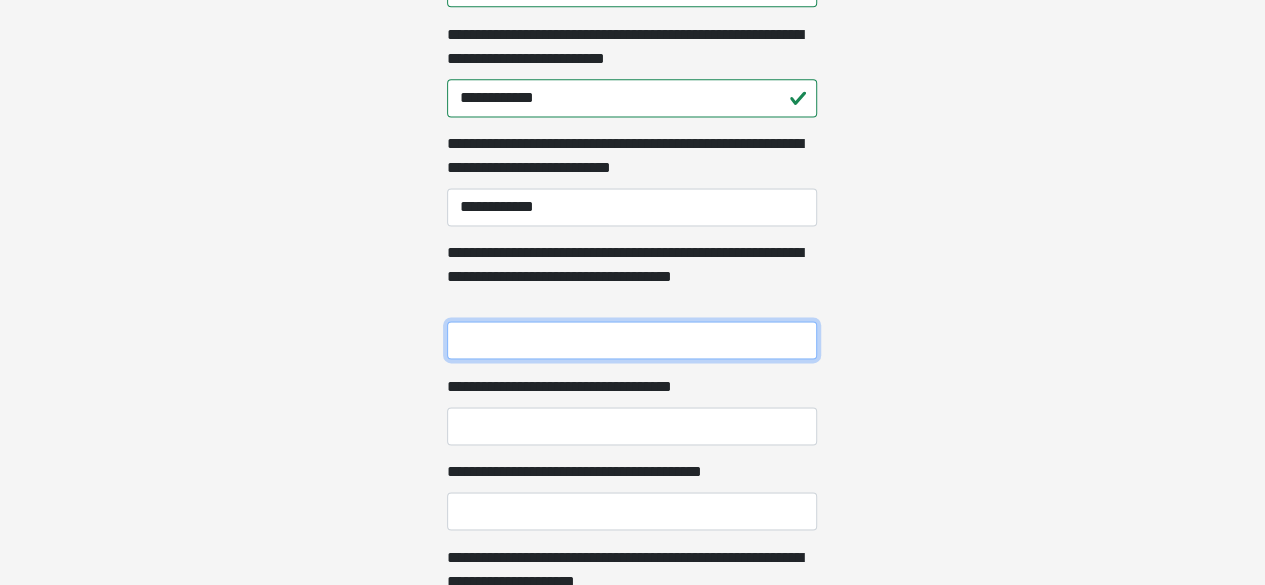 click on "**********" at bounding box center (632, 340) 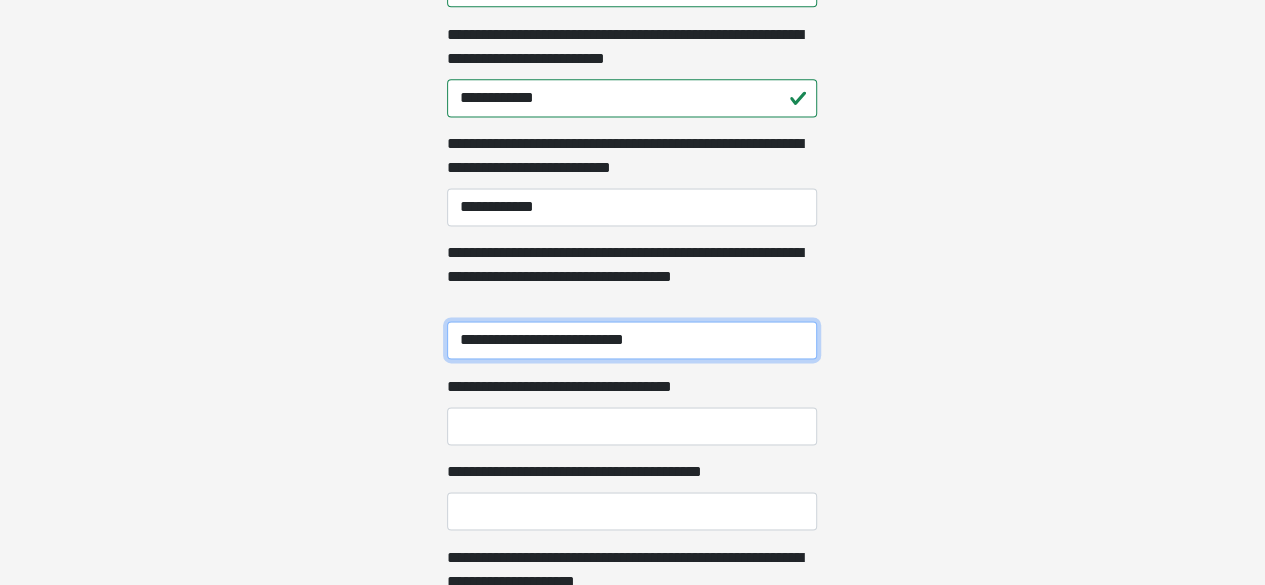 type on "**********" 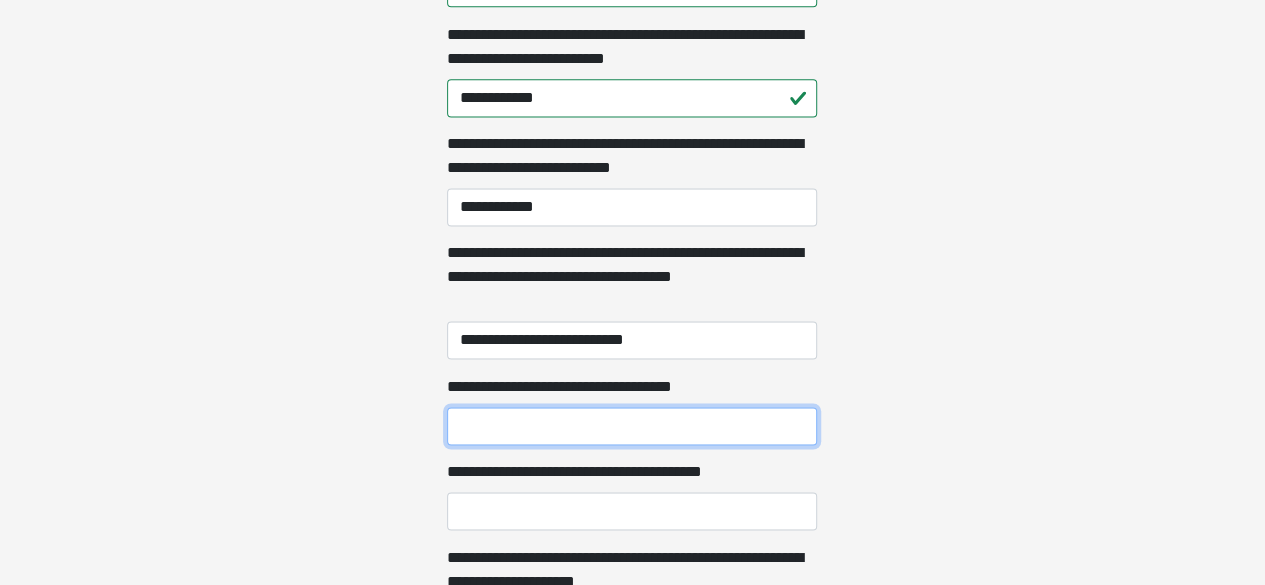 click on "**********" at bounding box center (632, 426) 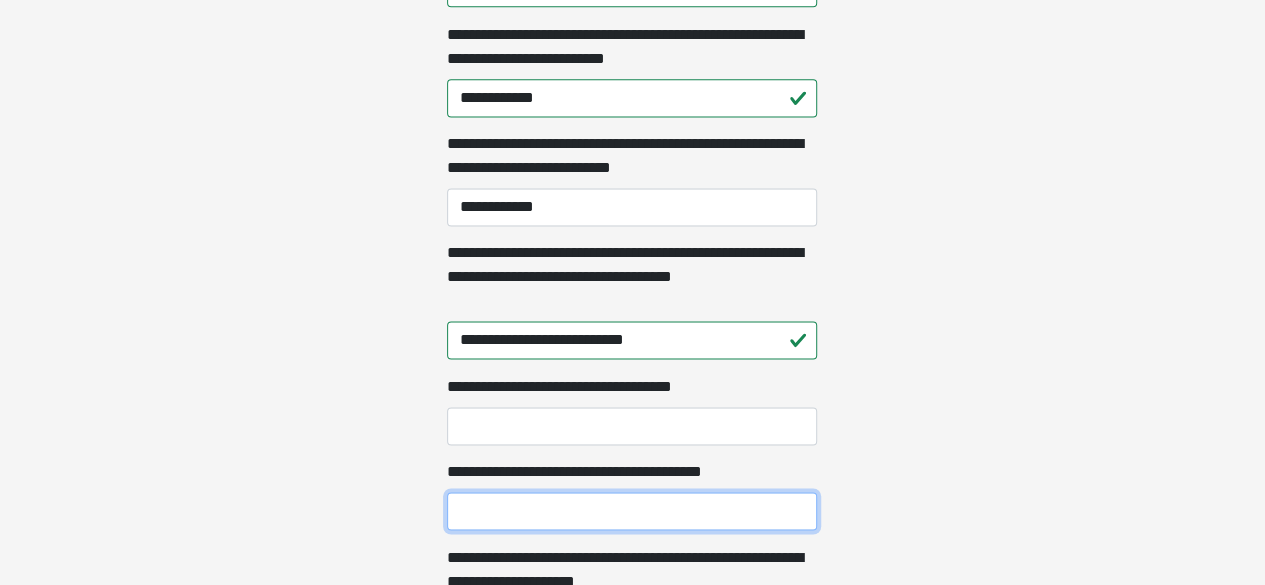 click on "**********" at bounding box center (632, 511) 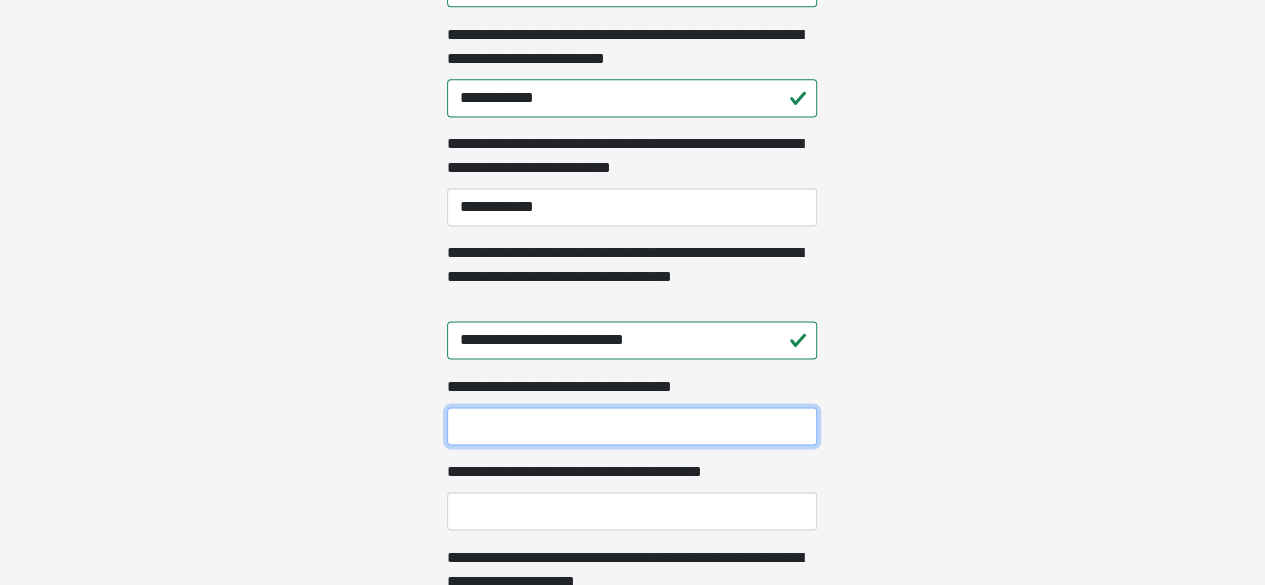 click on "**********" at bounding box center (632, 426) 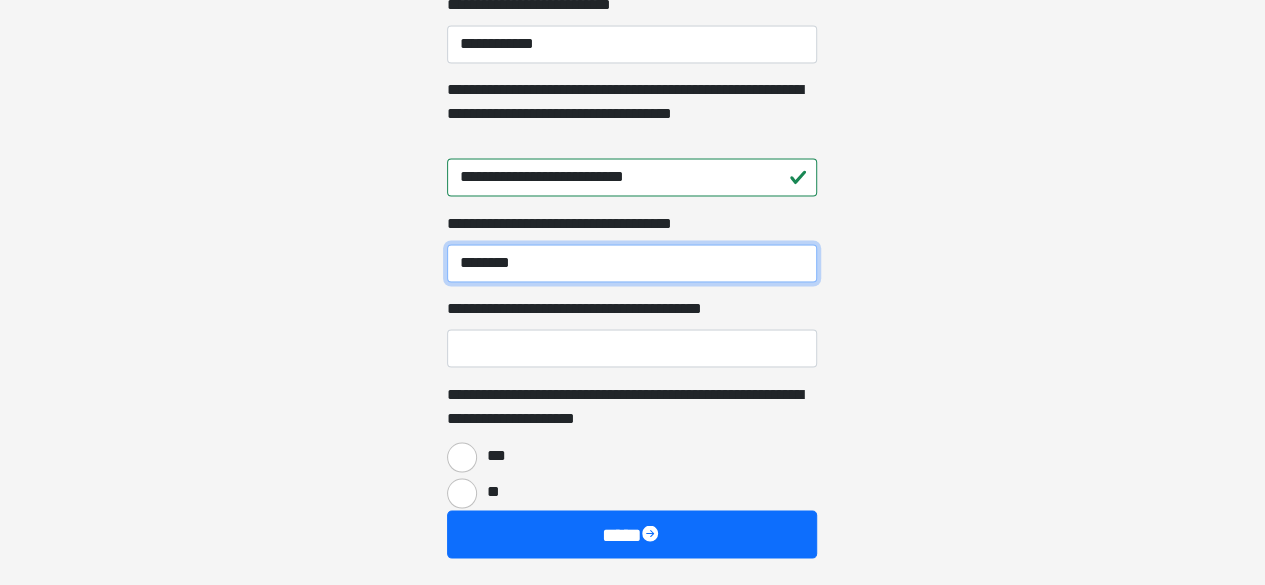 scroll, scrollTop: 1500, scrollLeft: 0, axis: vertical 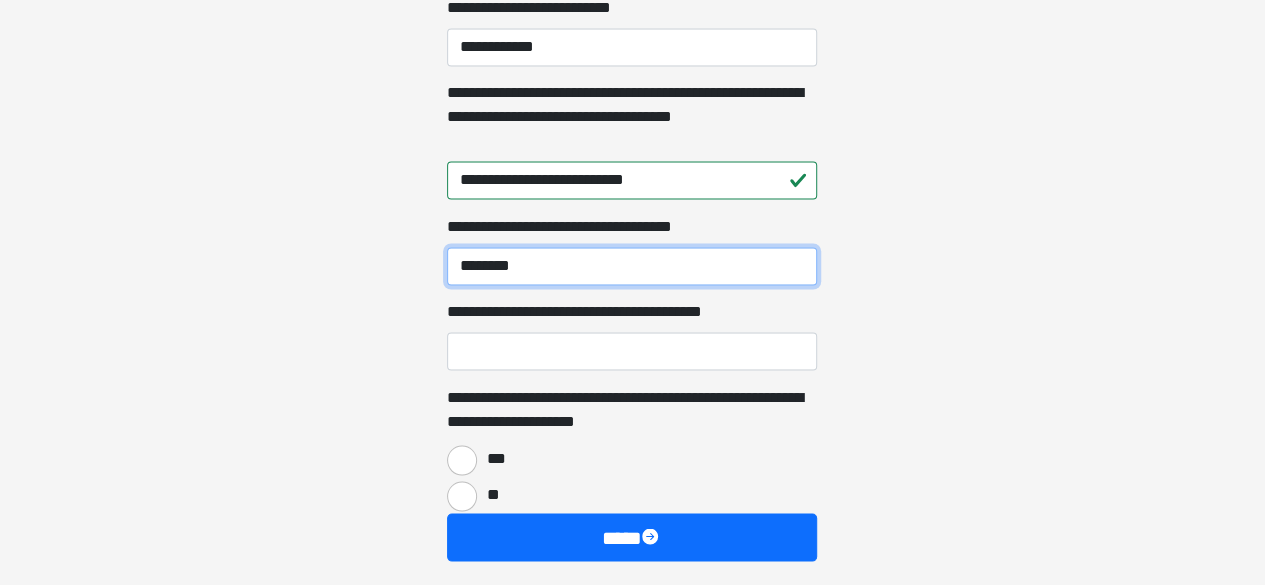 type on "********" 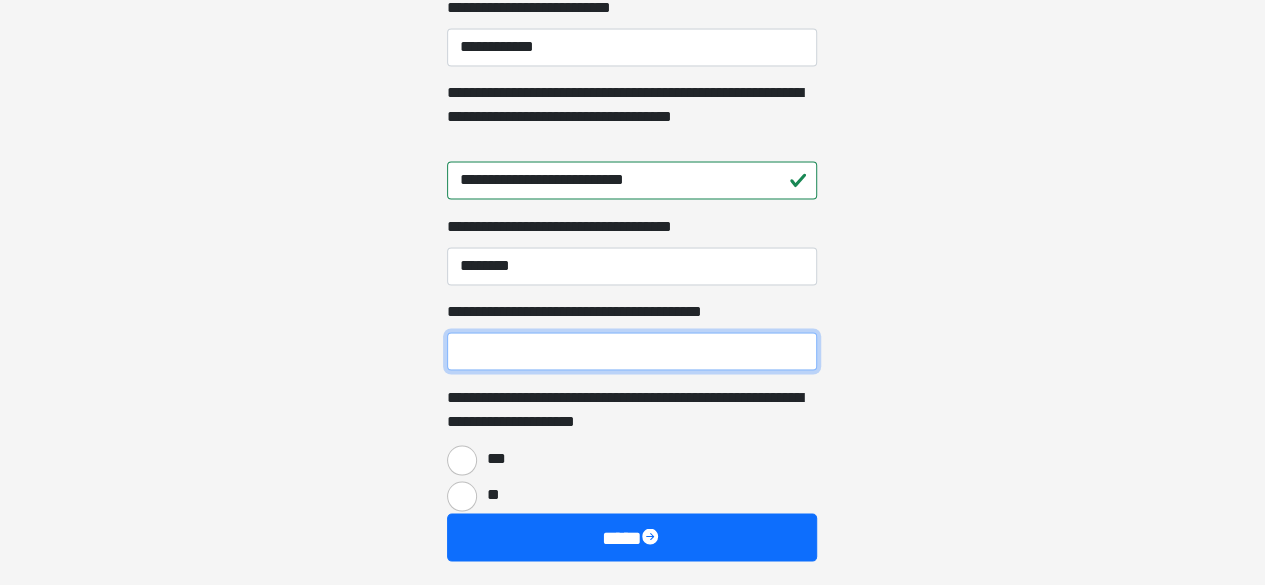 click on "**********" at bounding box center [632, 351] 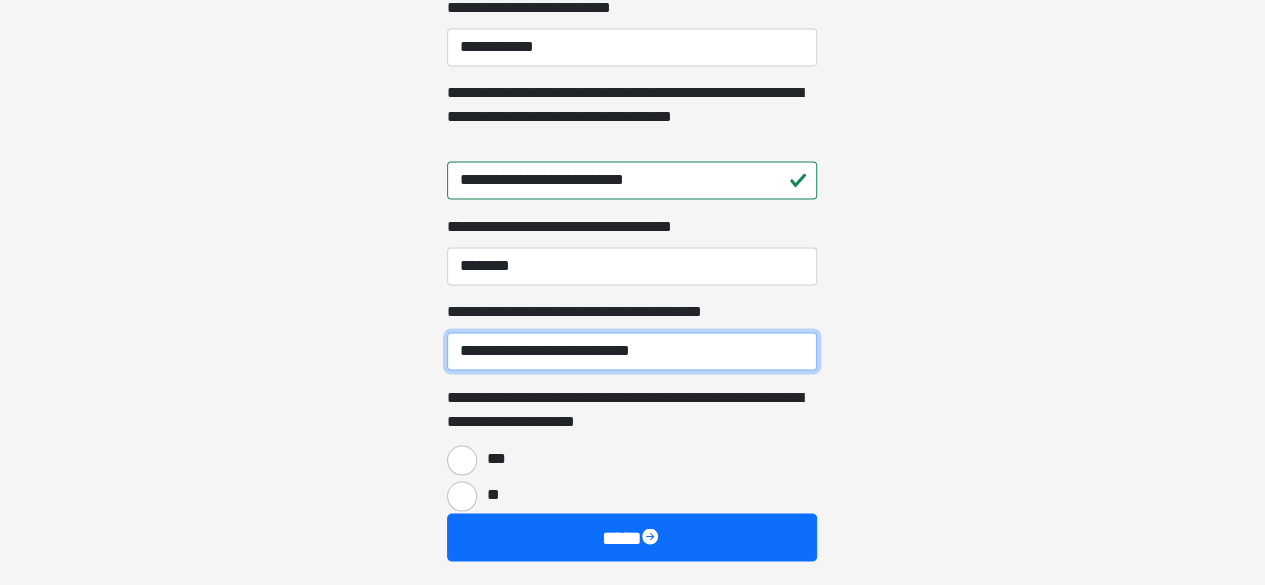 type on "**********" 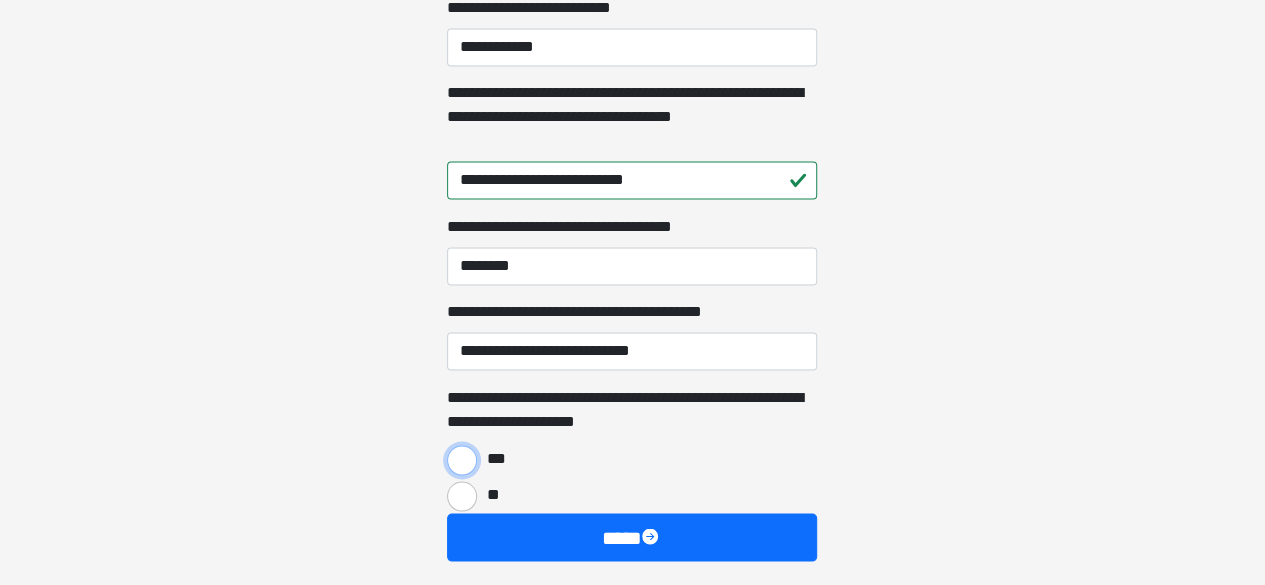 click on "***" at bounding box center (462, 460) 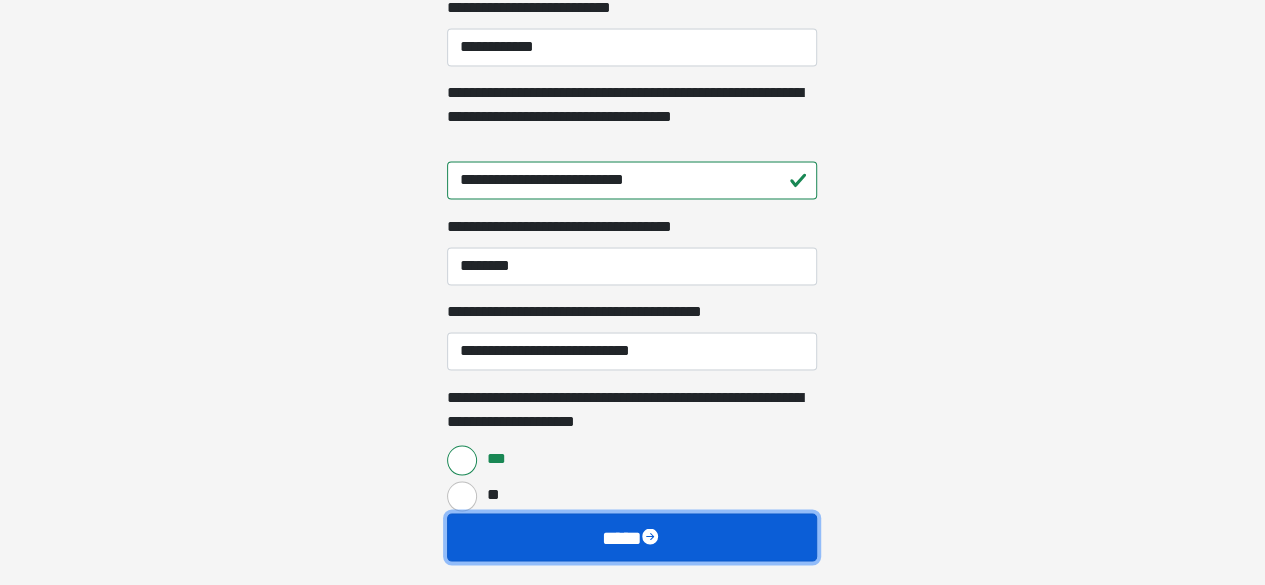 click on "****" at bounding box center [632, 536] 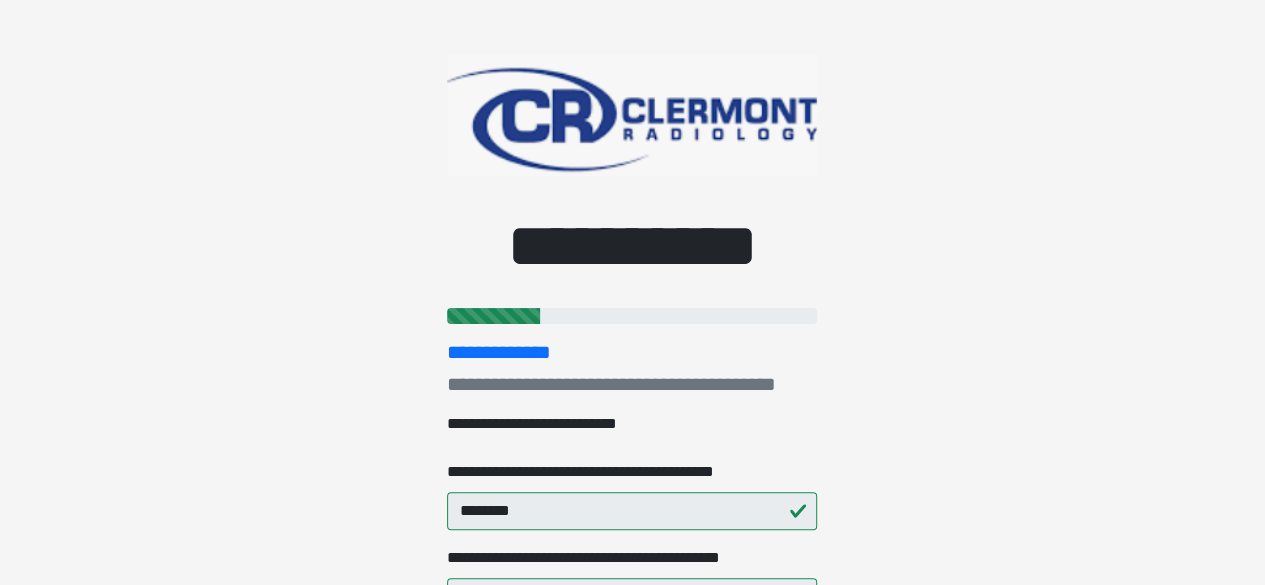 scroll, scrollTop: 0, scrollLeft: 0, axis: both 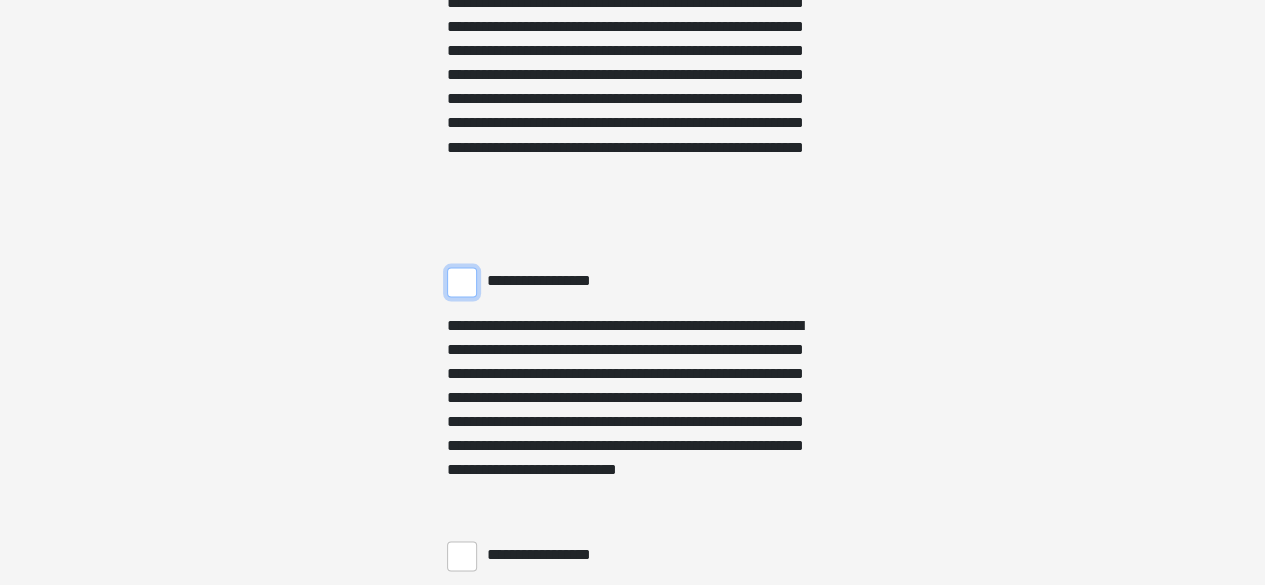 click on "**********" at bounding box center (462, 282) 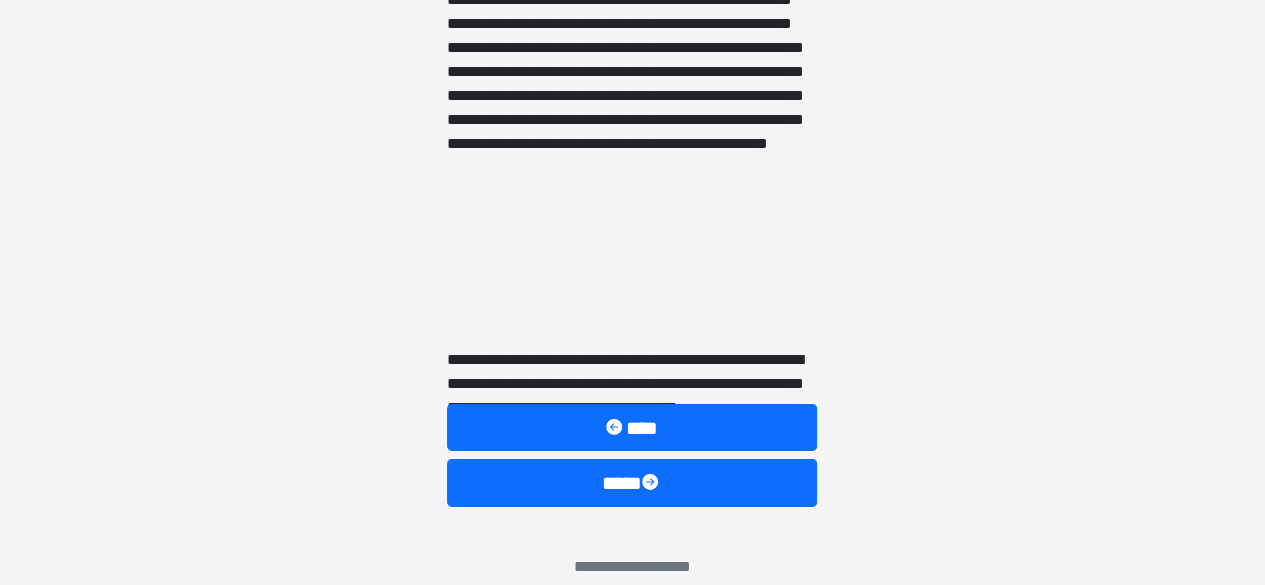 scroll, scrollTop: 3130, scrollLeft: 0, axis: vertical 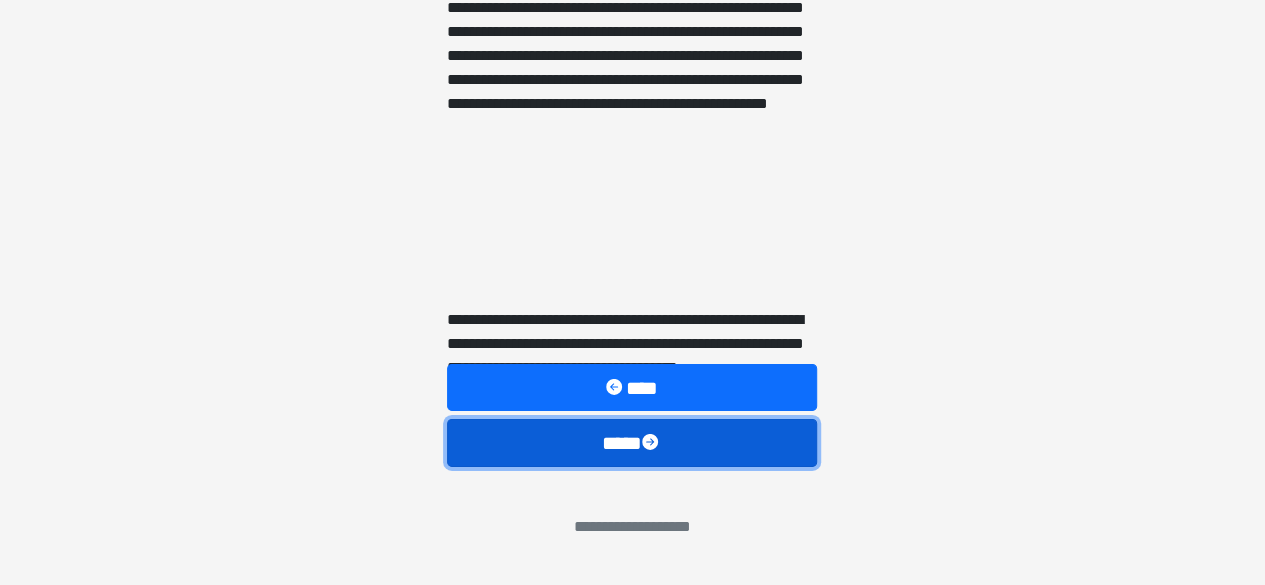 click on "****" at bounding box center (632, 442) 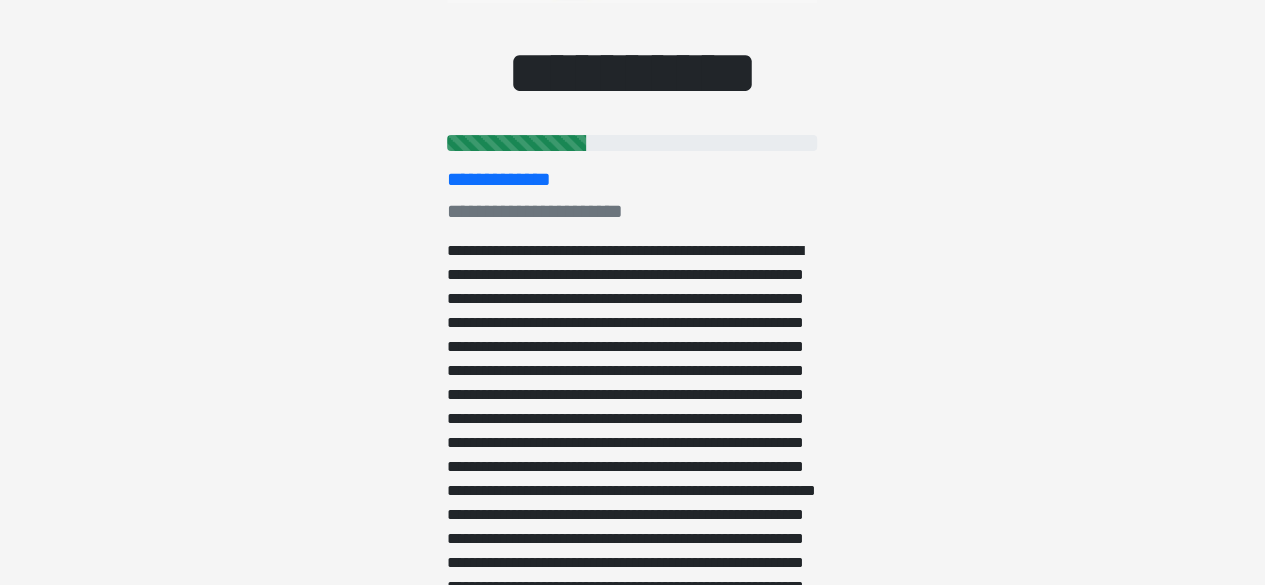 scroll, scrollTop: 0, scrollLeft: 0, axis: both 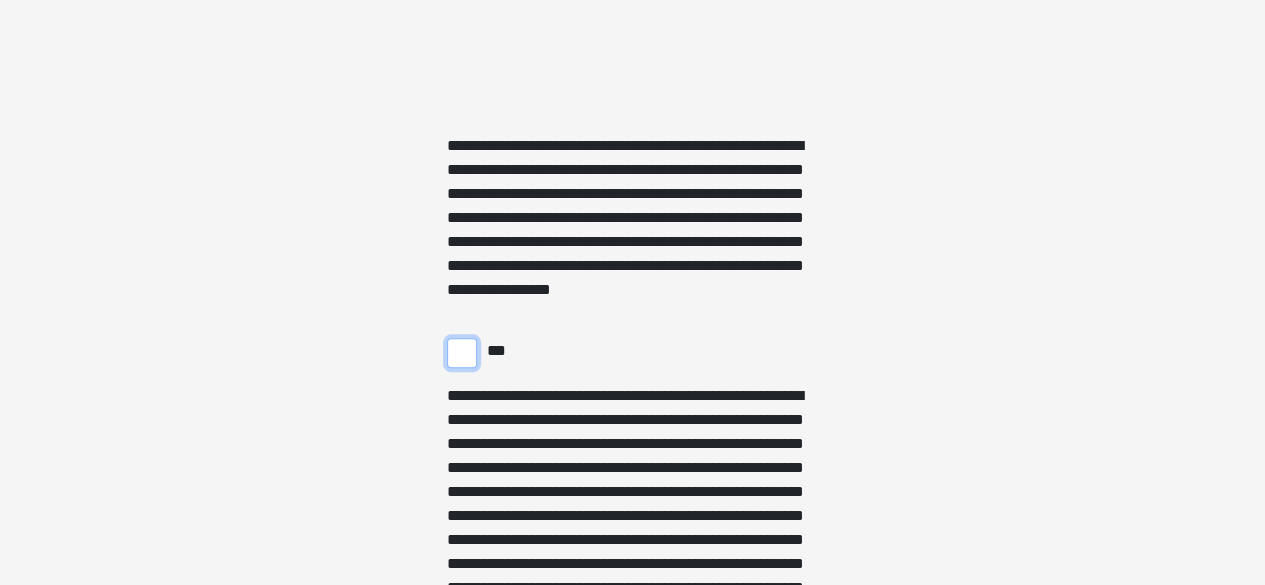 click on "***" at bounding box center [462, 353] 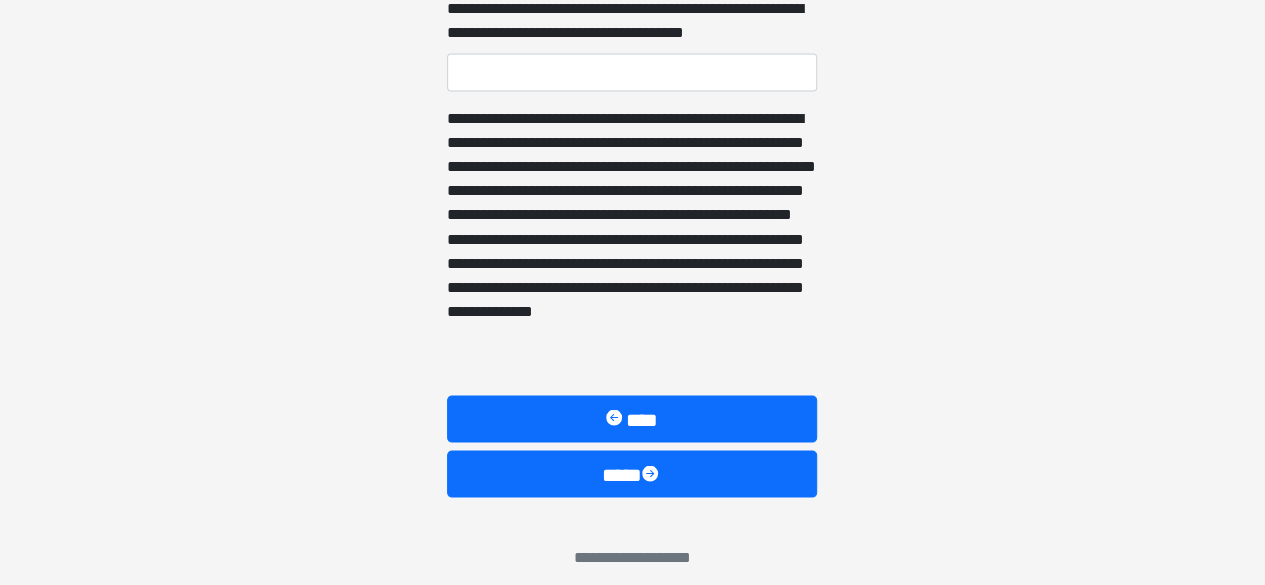 scroll, scrollTop: 5481, scrollLeft: 0, axis: vertical 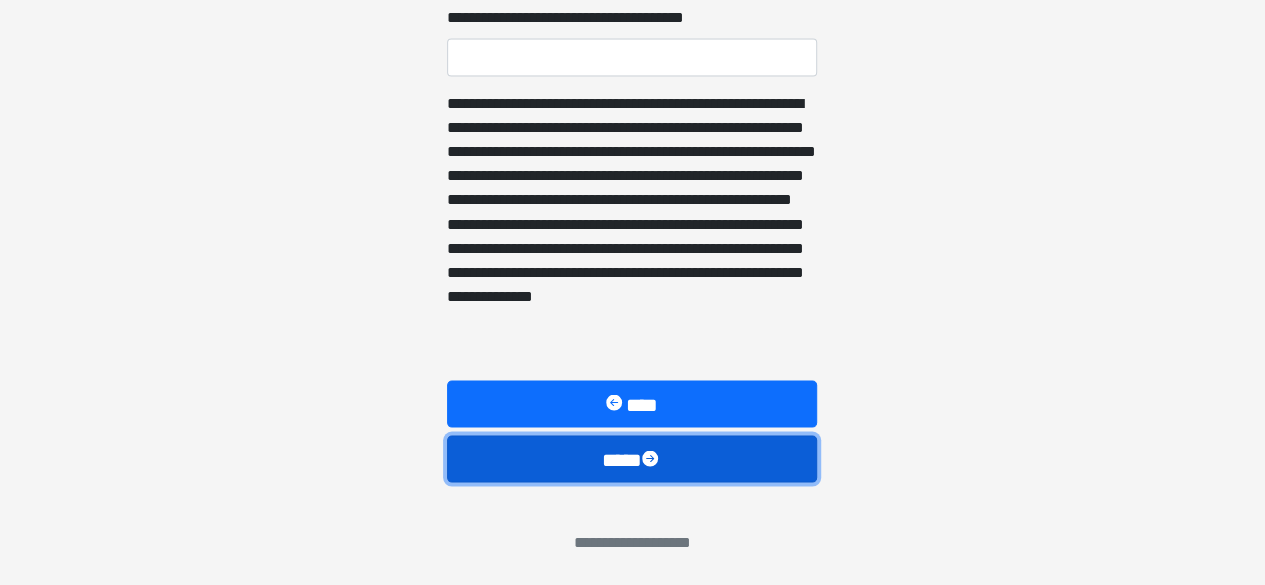 click on "****" at bounding box center (632, 458) 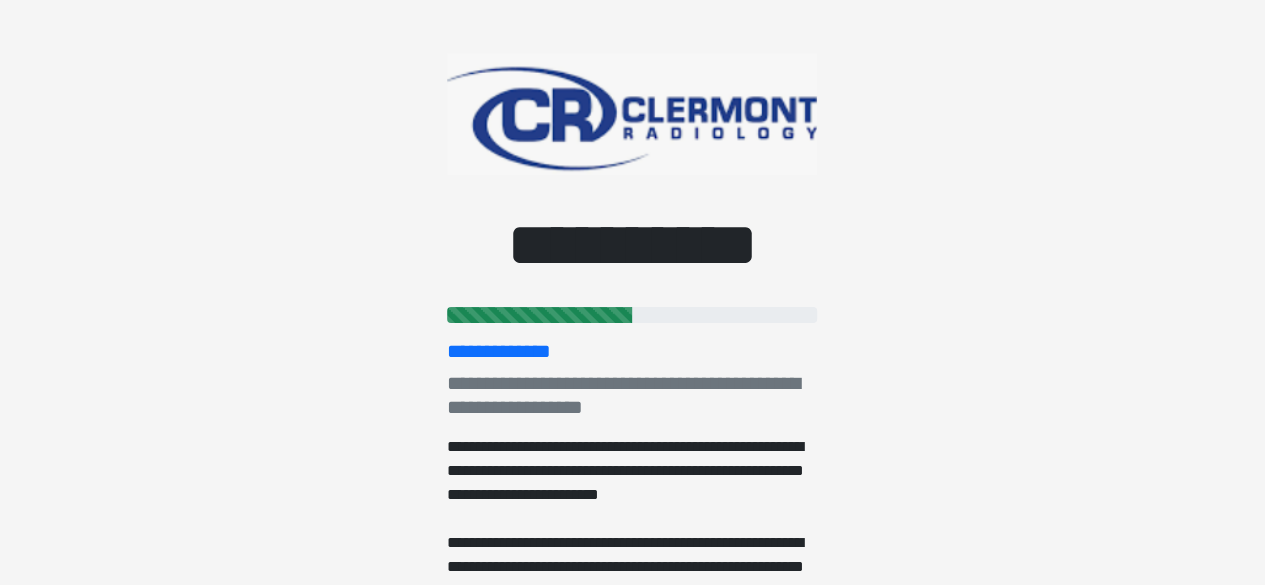 scroll, scrollTop: 0, scrollLeft: 0, axis: both 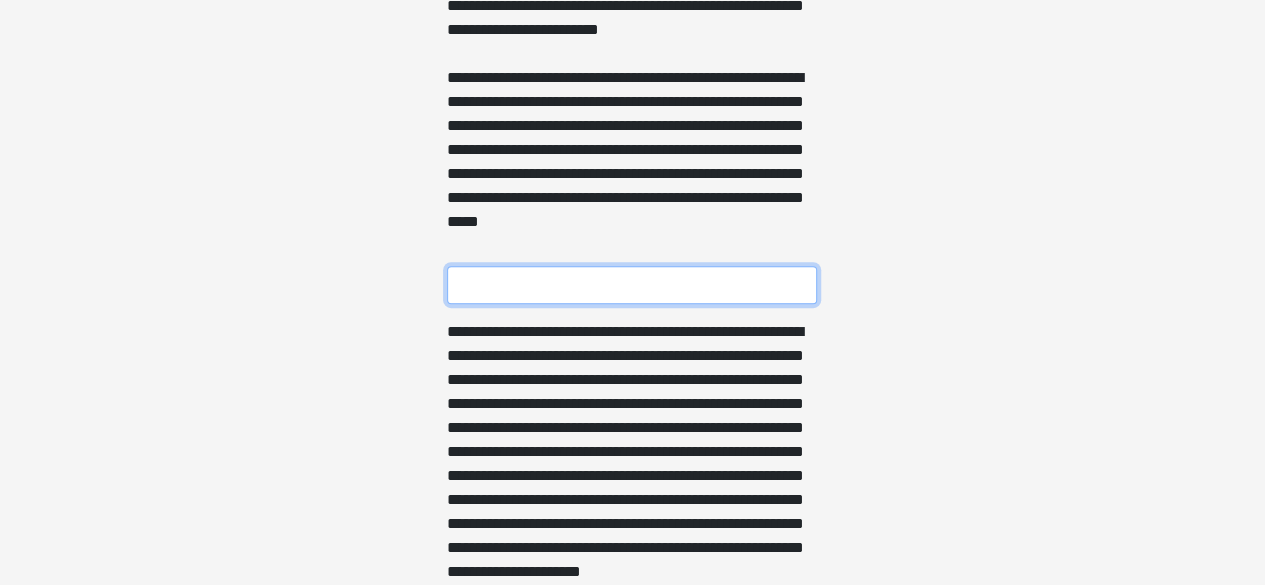 click on "**********" at bounding box center [632, 184] 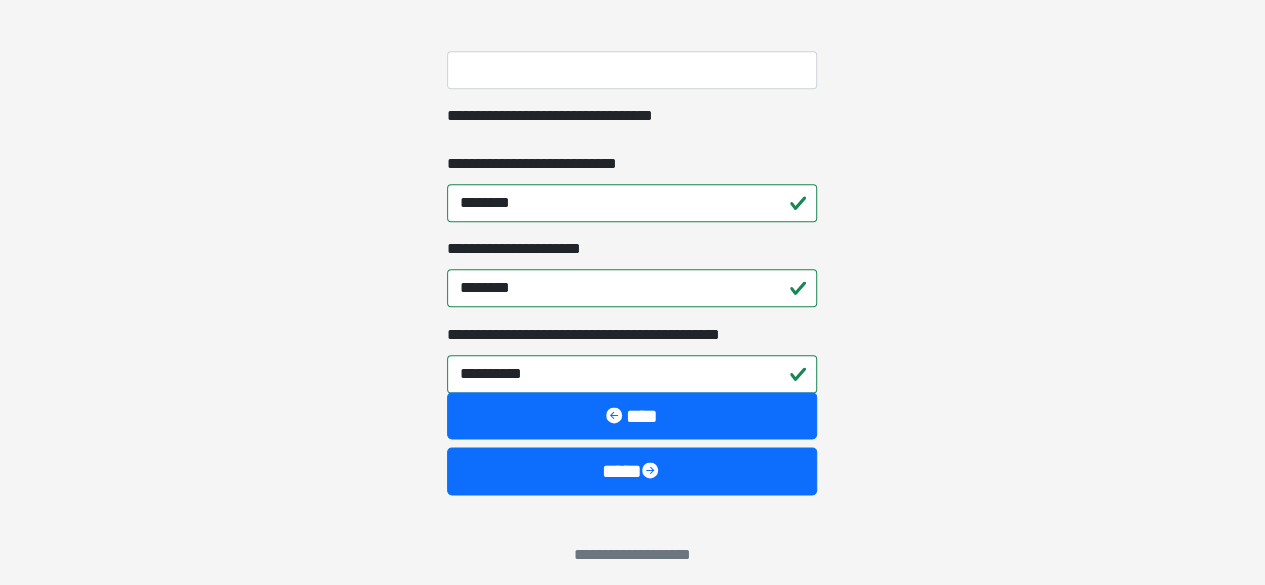scroll, scrollTop: 1080, scrollLeft: 0, axis: vertical 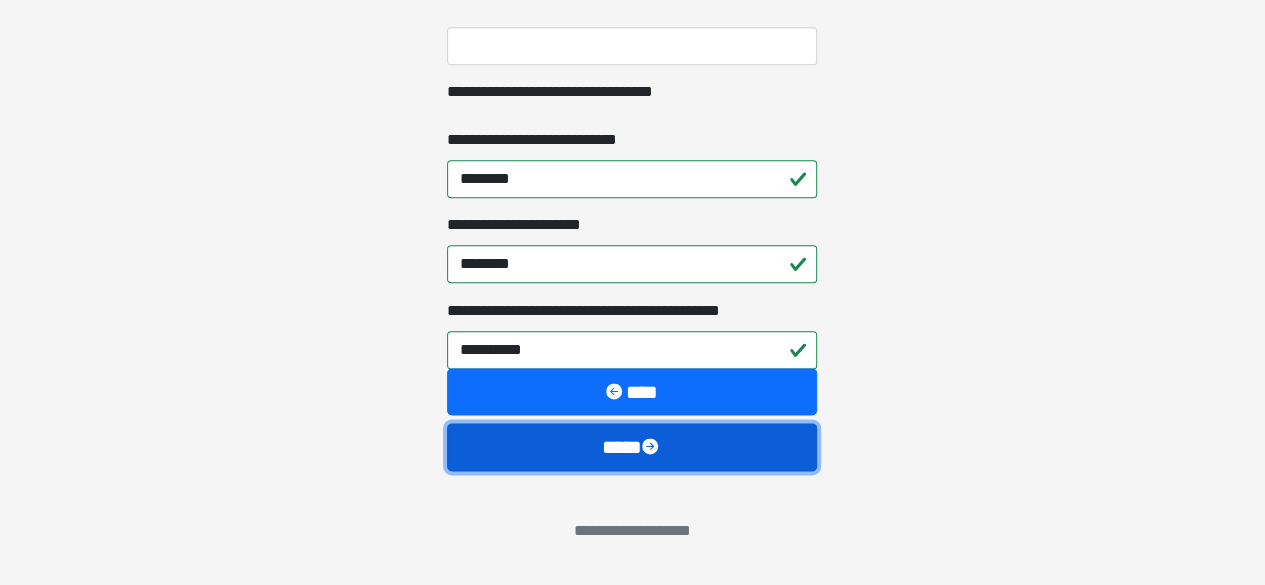 click on "****" at bounding box center (632, 446) 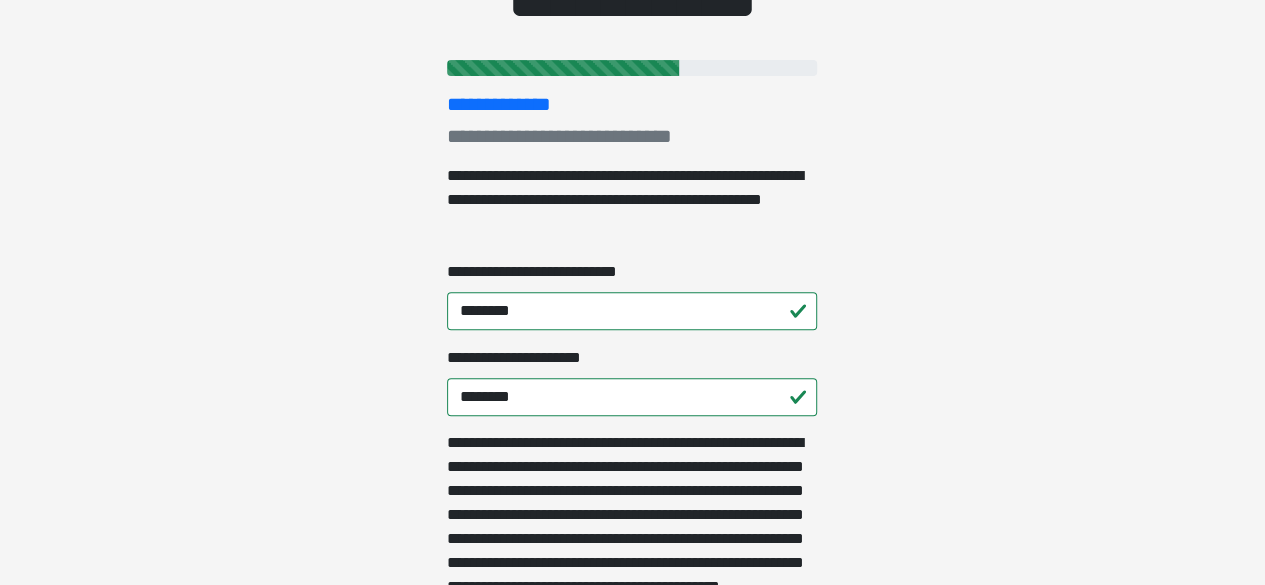 scroll, scrollTop: 0, scrollLeft: 0, axis: both 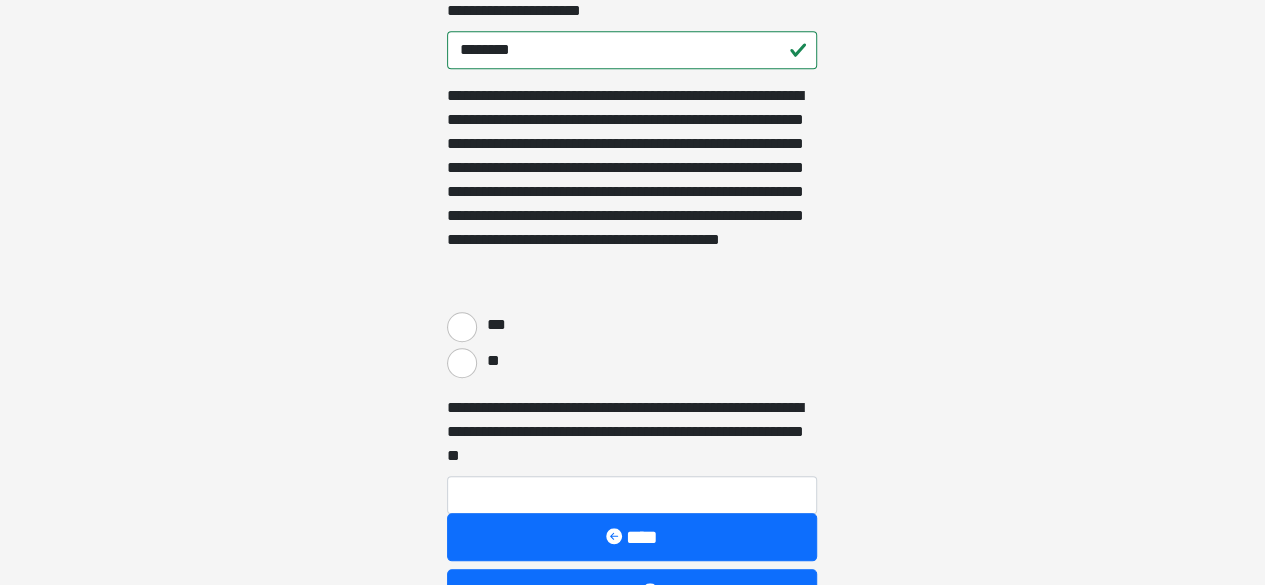 click on "***" at bounding box center (632, 325) 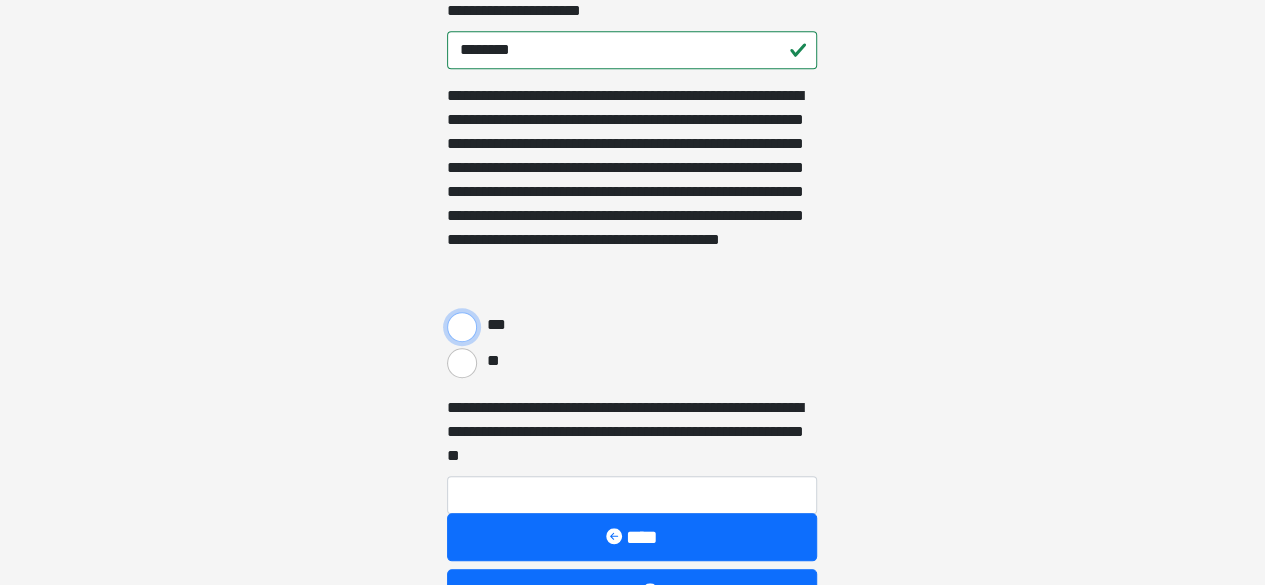 drag, startPoint x: 468, startPoint y: 321, endPoint x: 493, endPoint y: 319, distance: 25.079872 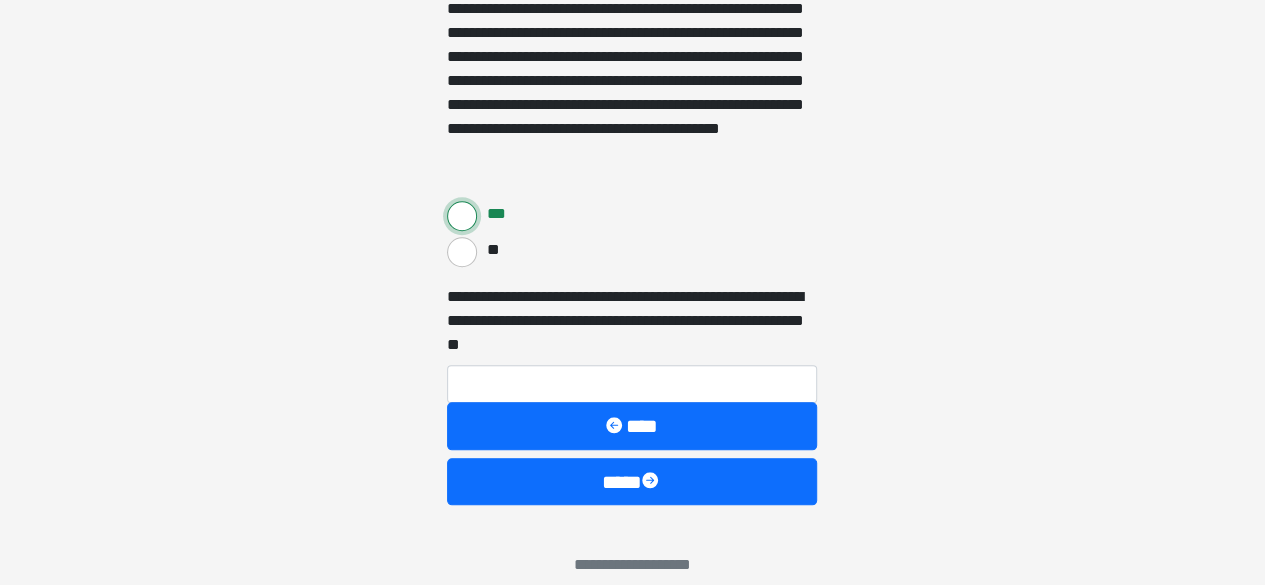scroll, scrollTop: 746, scrollLeft: 0, axis: vertical 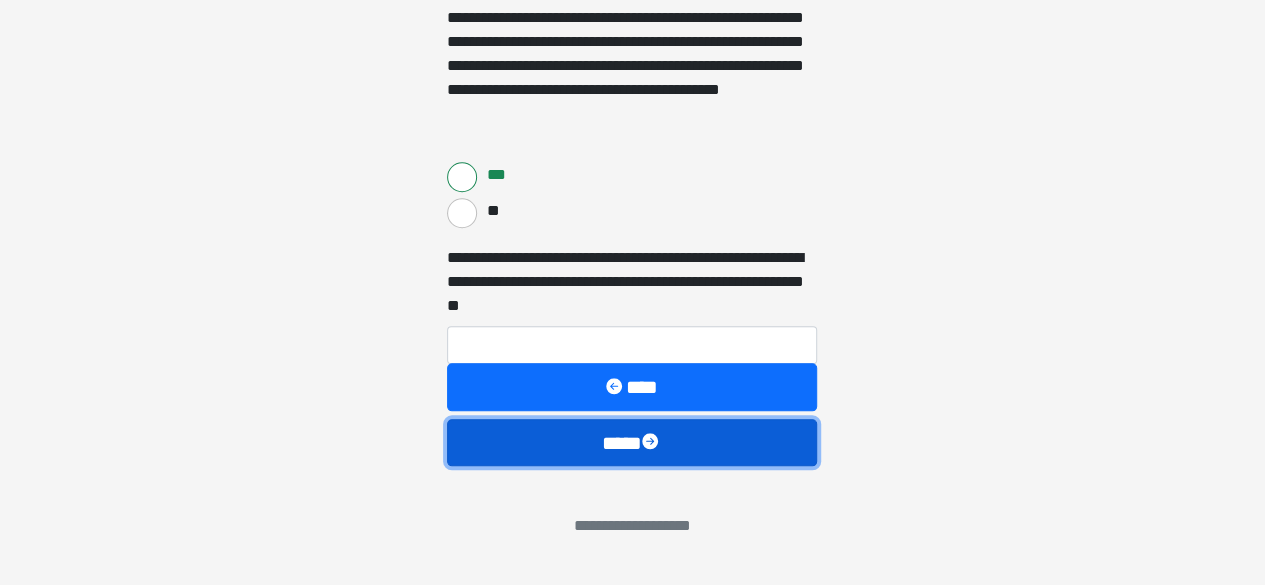 click on "****" at bounding box center (632, 442) 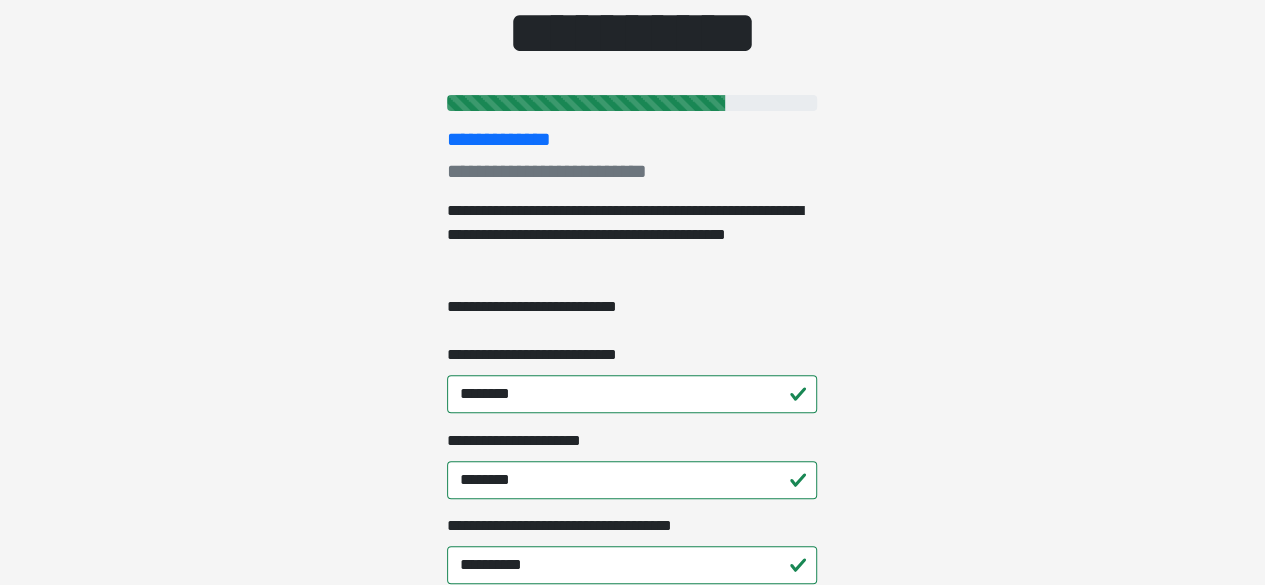 scroll, scrollTop: 0, scrollLeft: 0, axis: both 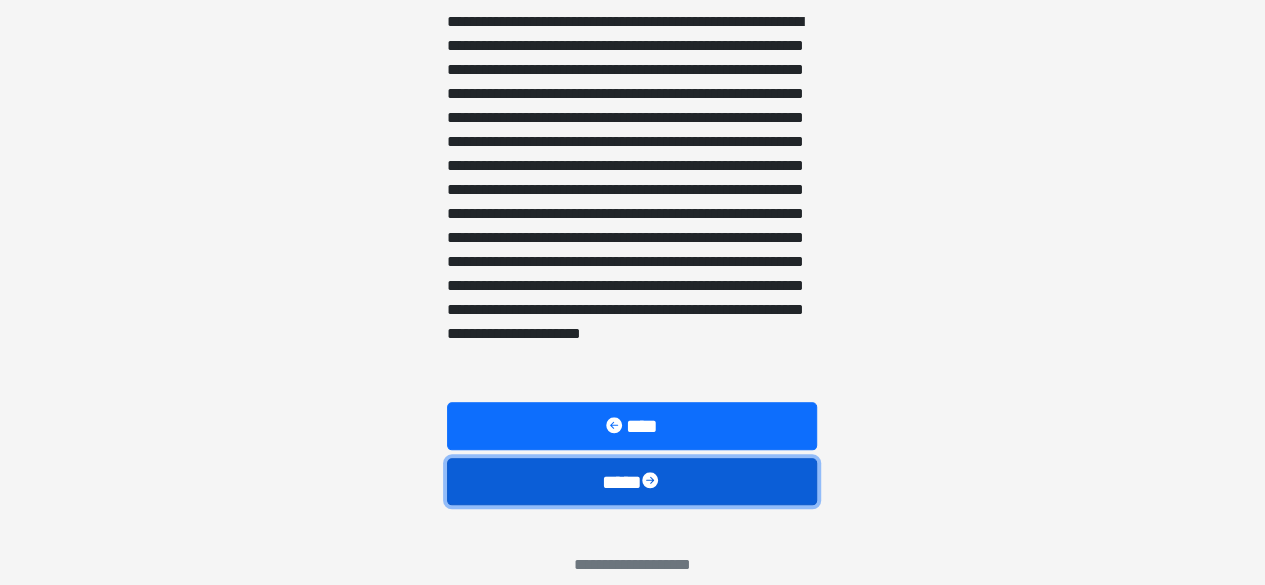click on "****" at bounding box center [632, 481] 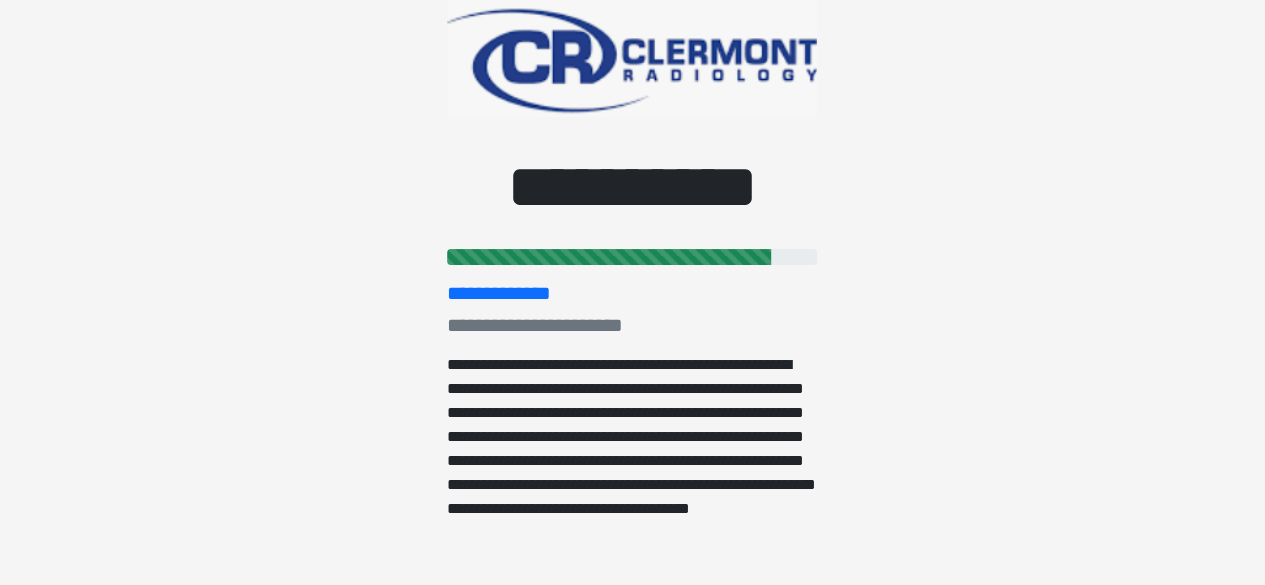 scroll, scrollTop: 0, scrollLeft: 0, axis: both 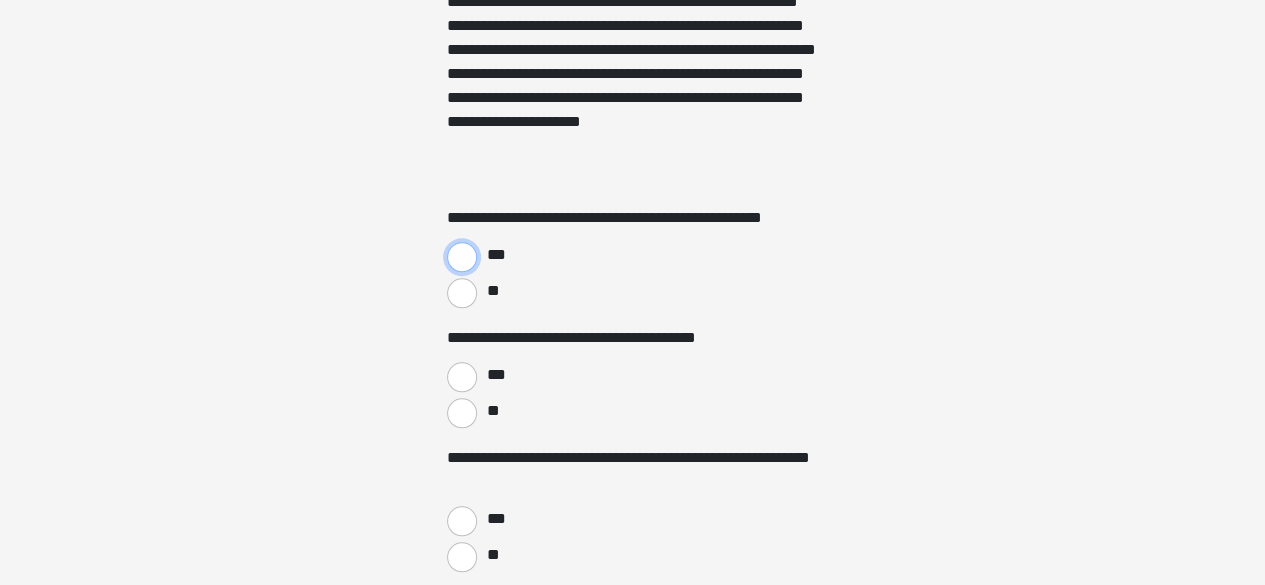 click on "***" at bounding box center (462, 257) 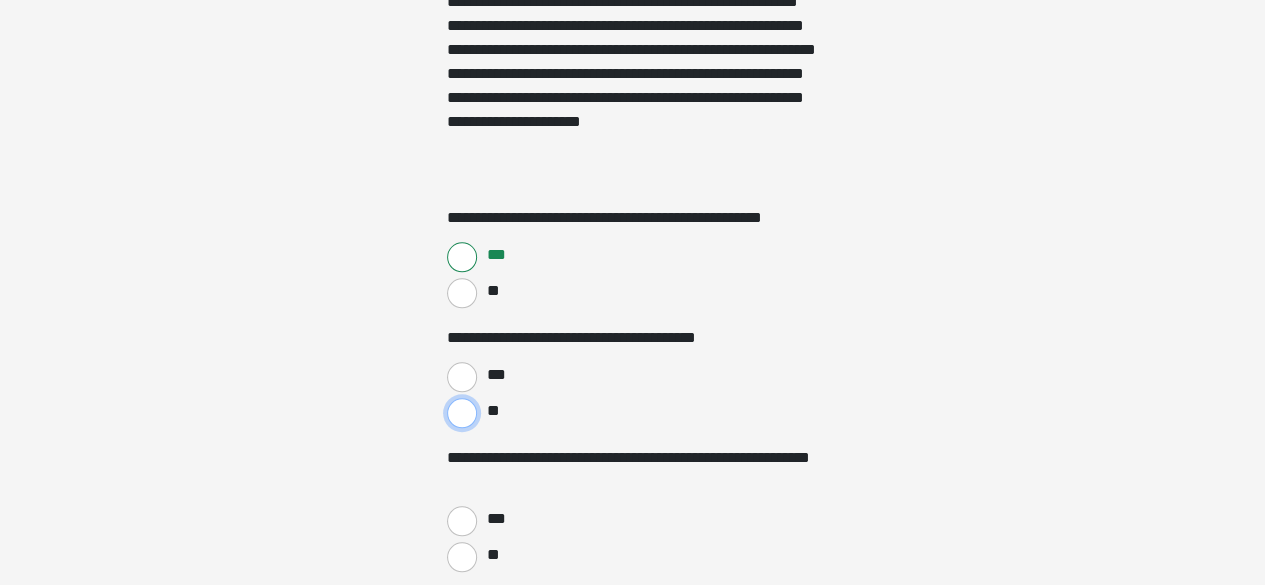 click on "**" at bounding box center [462, 413] 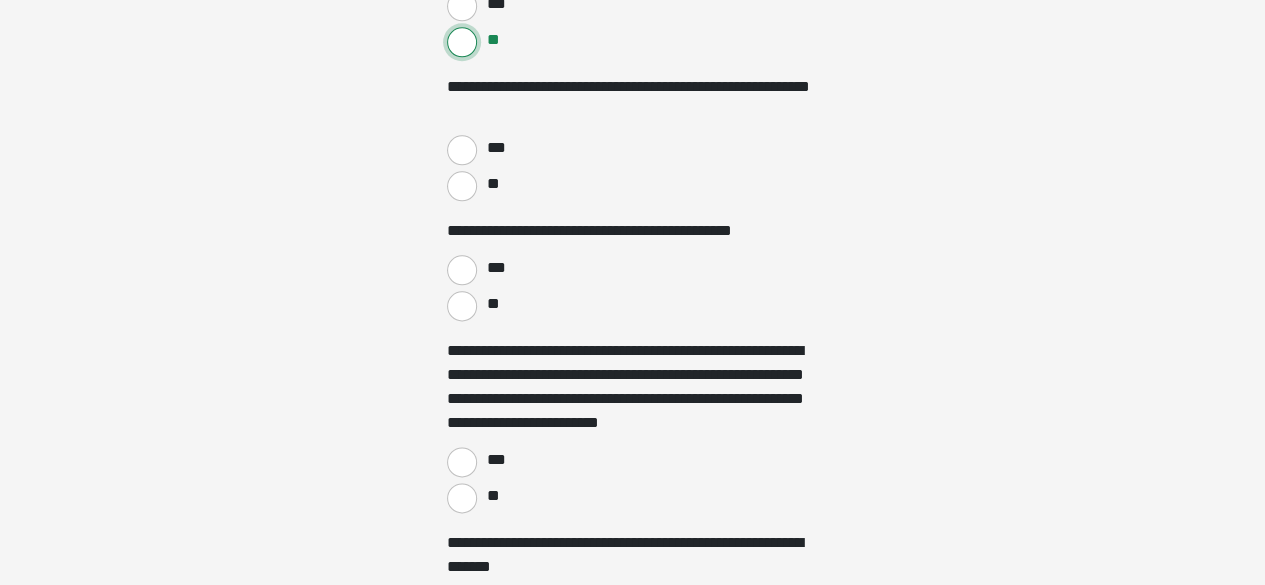 scroll, scrollTop: 1140, scrollLeft: 0, axis: vertical 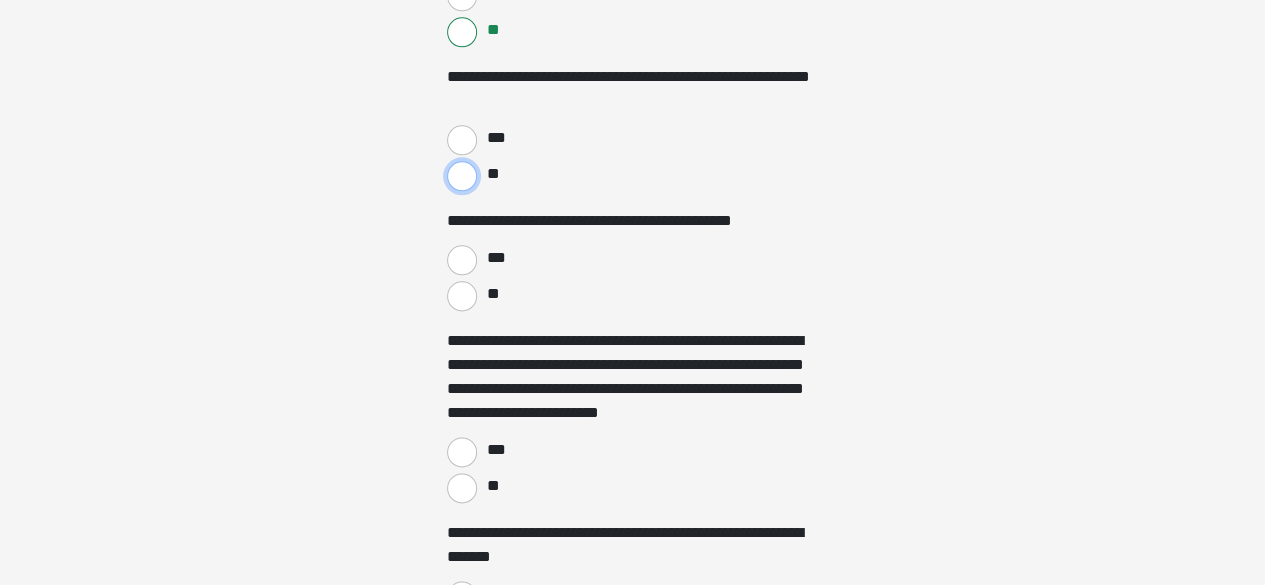click on "**" at bounding box center (462, 176) 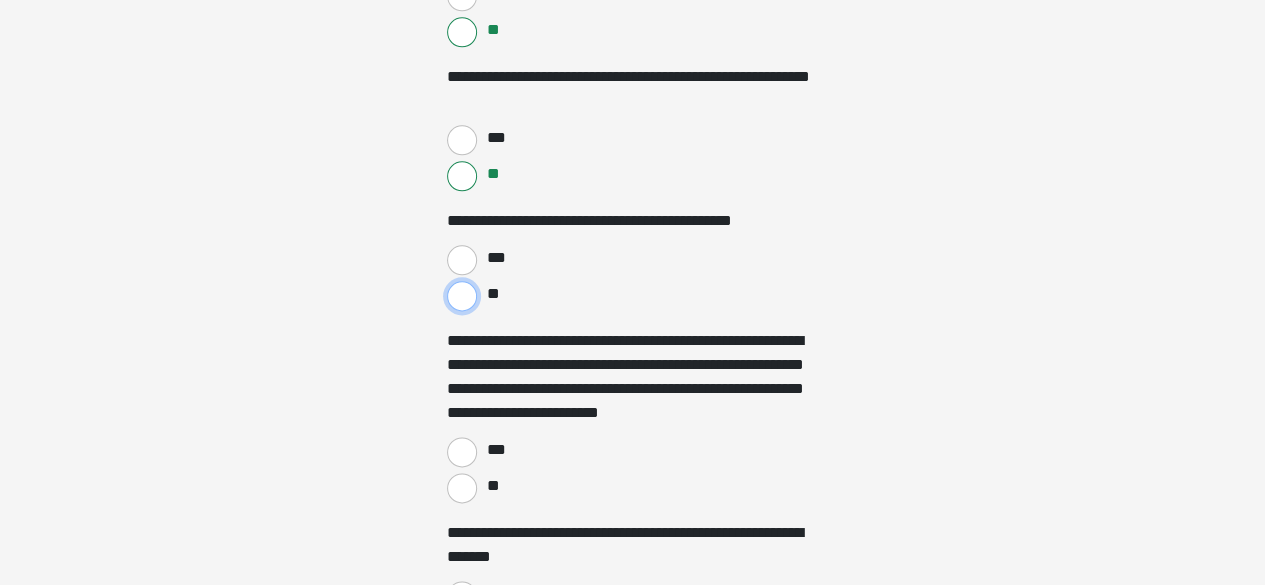 click on "**" at bounding box center [462, 296] 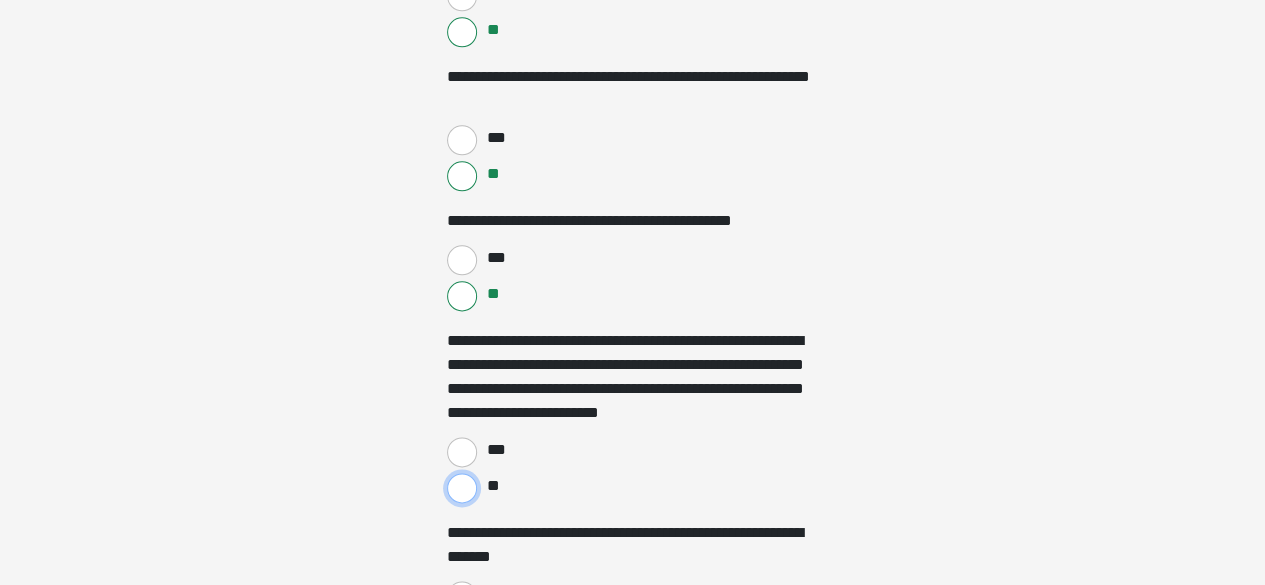 click on "**" at bounding box center (462, 488) 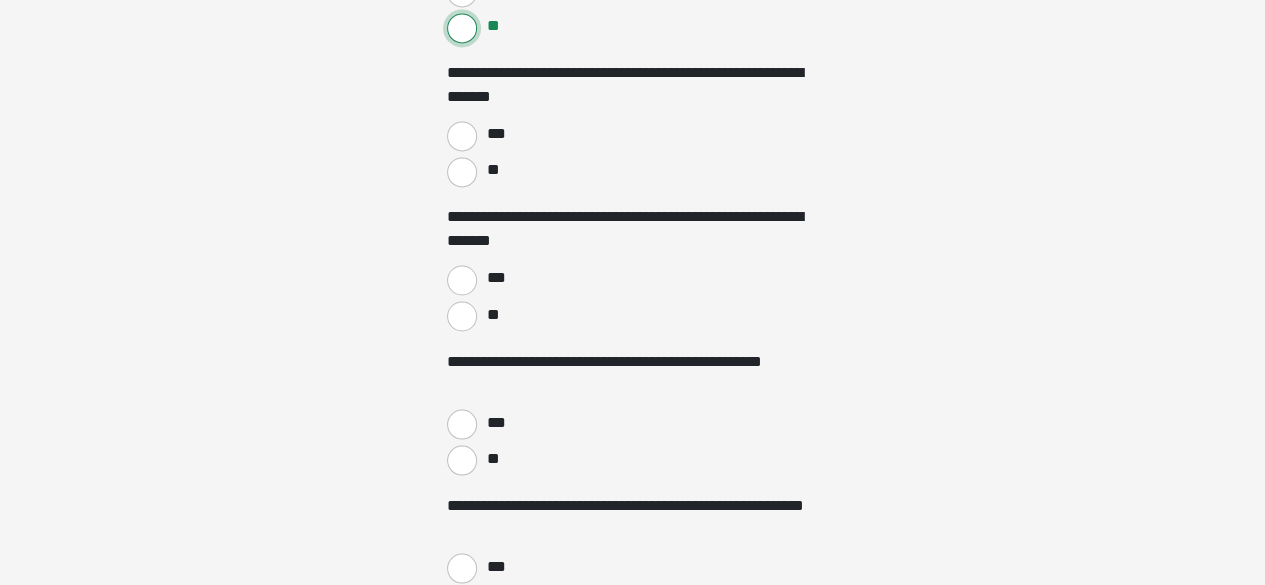 scroll, scrollTop: 1615, scrollLeft: 0, axis: vertical 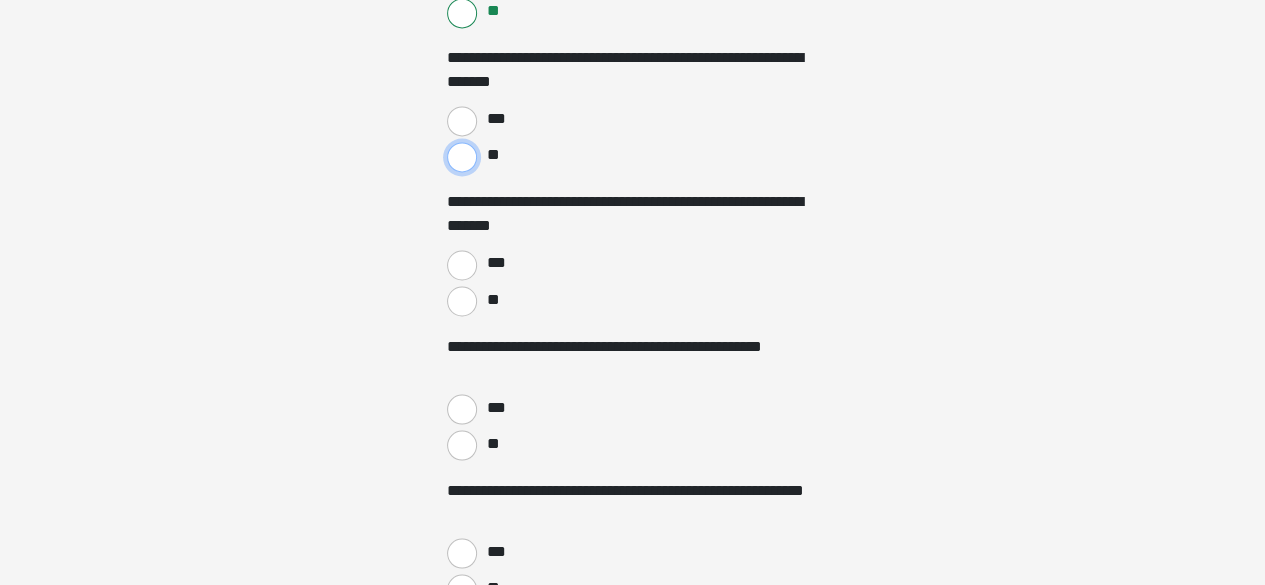 click on "**" at bounding box center [462, 157] 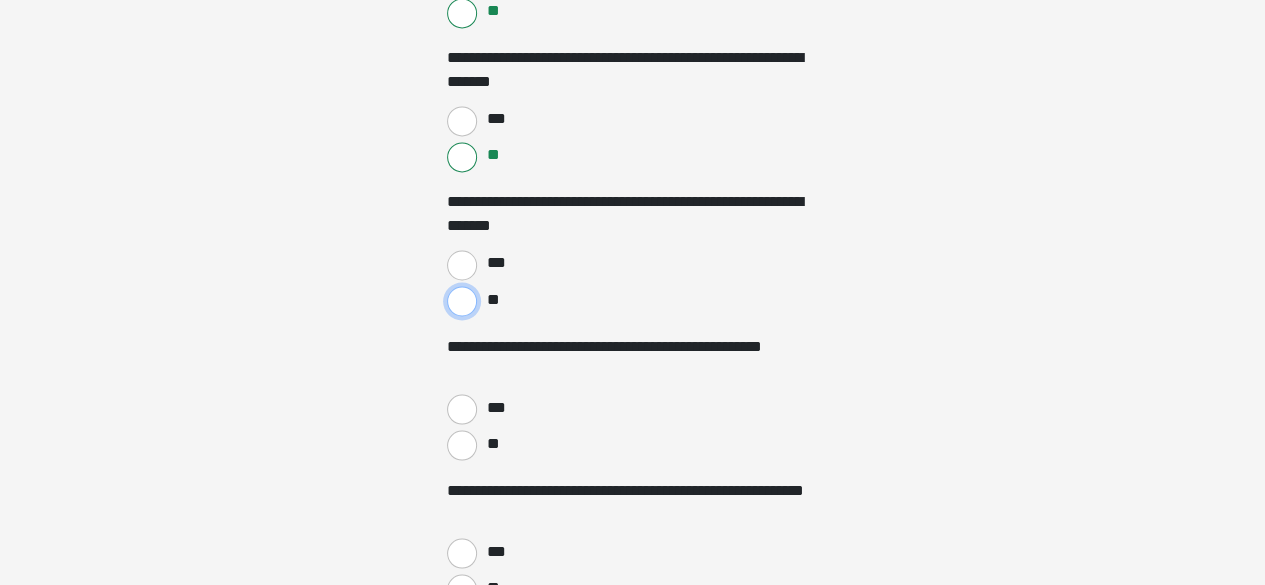 click on "**" at bounding box center (462, 301) 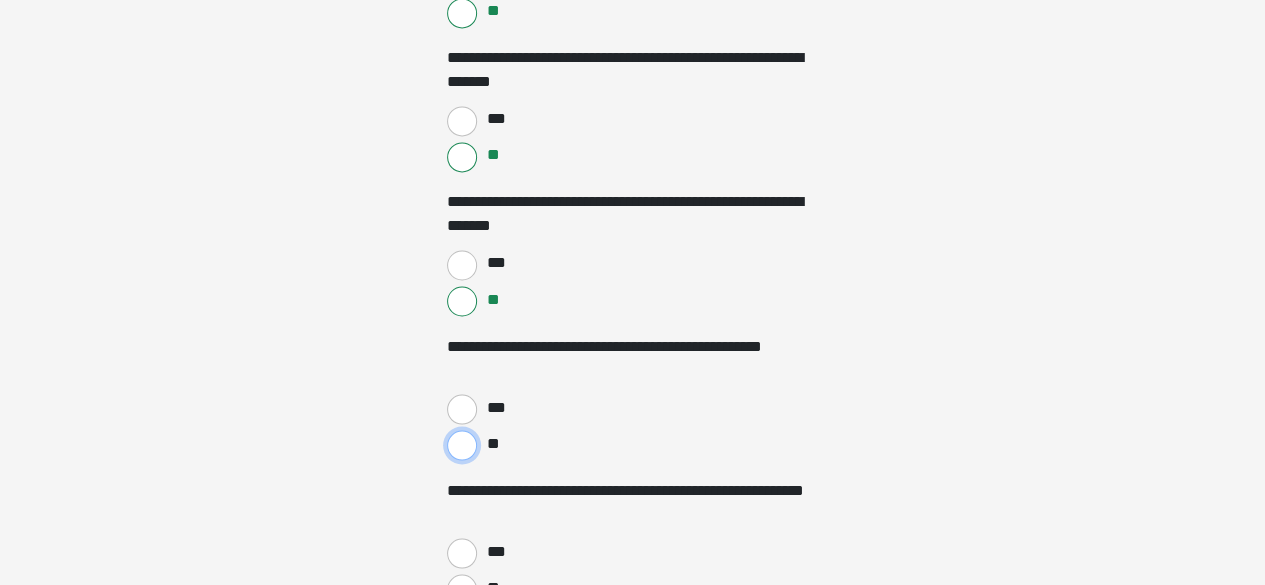 click on "**" at bounding box center (462, 445) 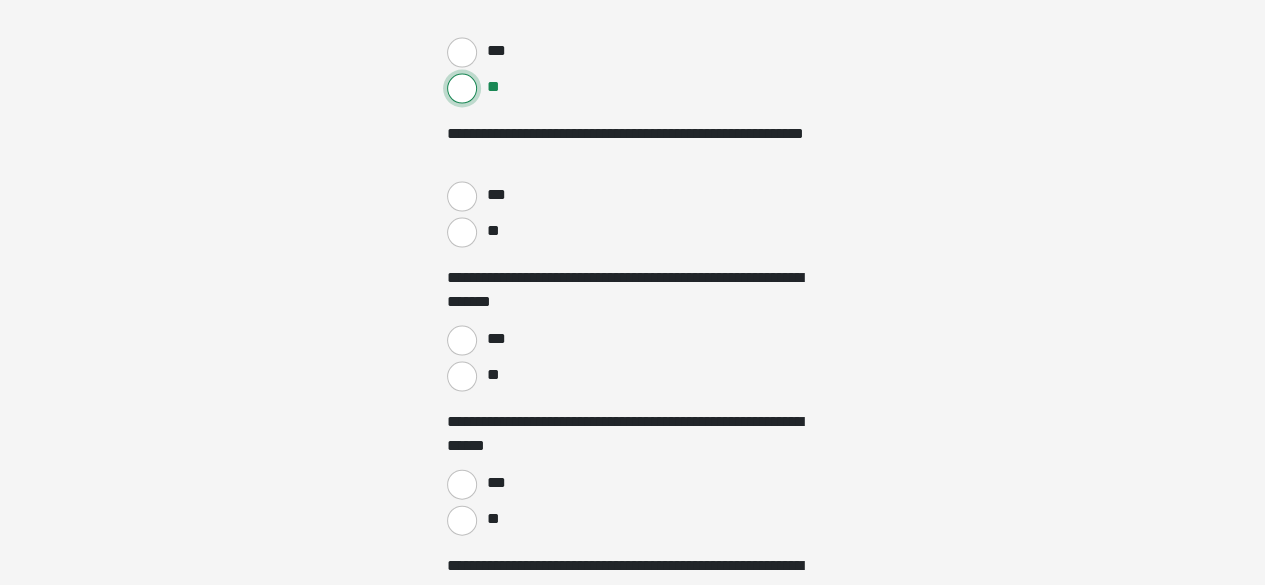 scroll, scrollTop: 2000, scrollLeft: 0, axis: vertical 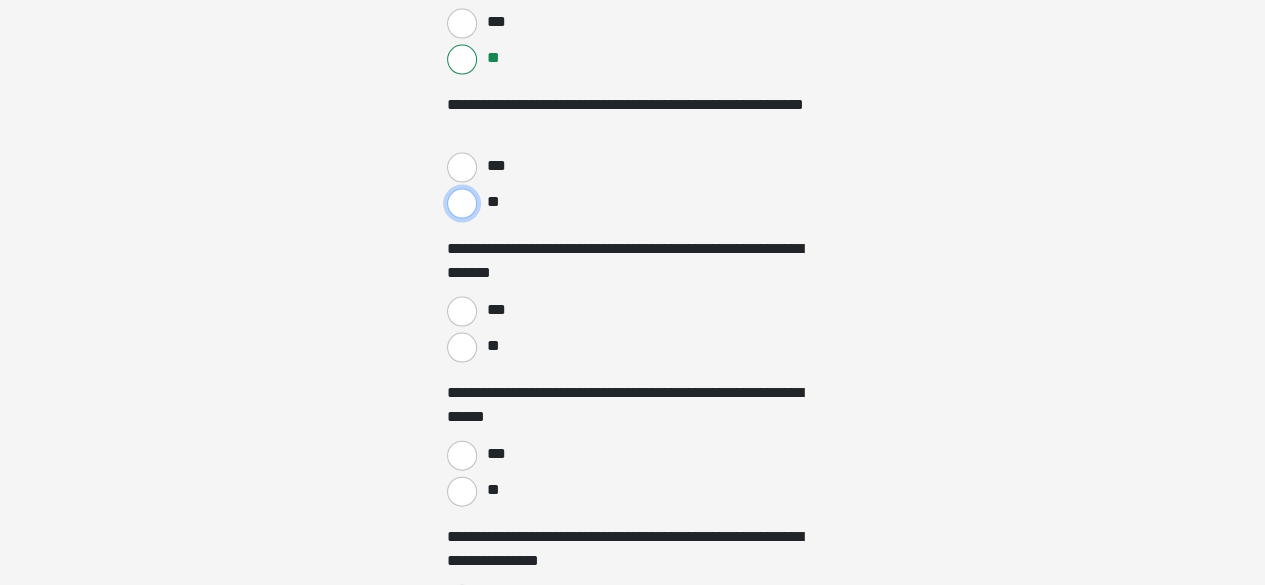 click on "**" at bounding box center [462, 204] 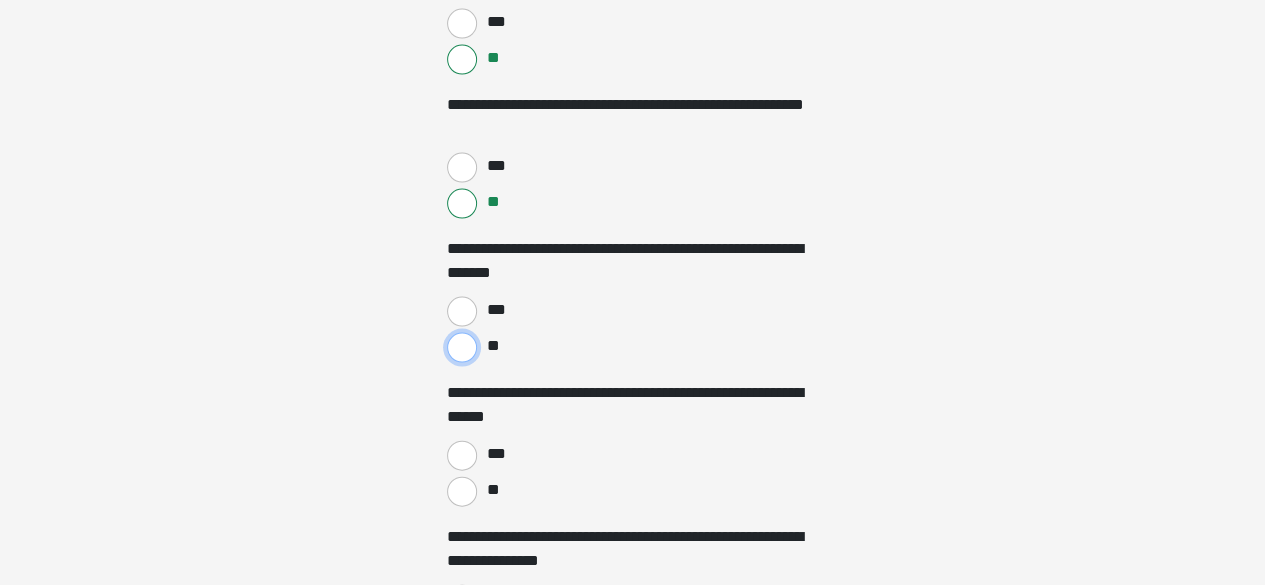 click on "**" at bounding box center [462, 348] 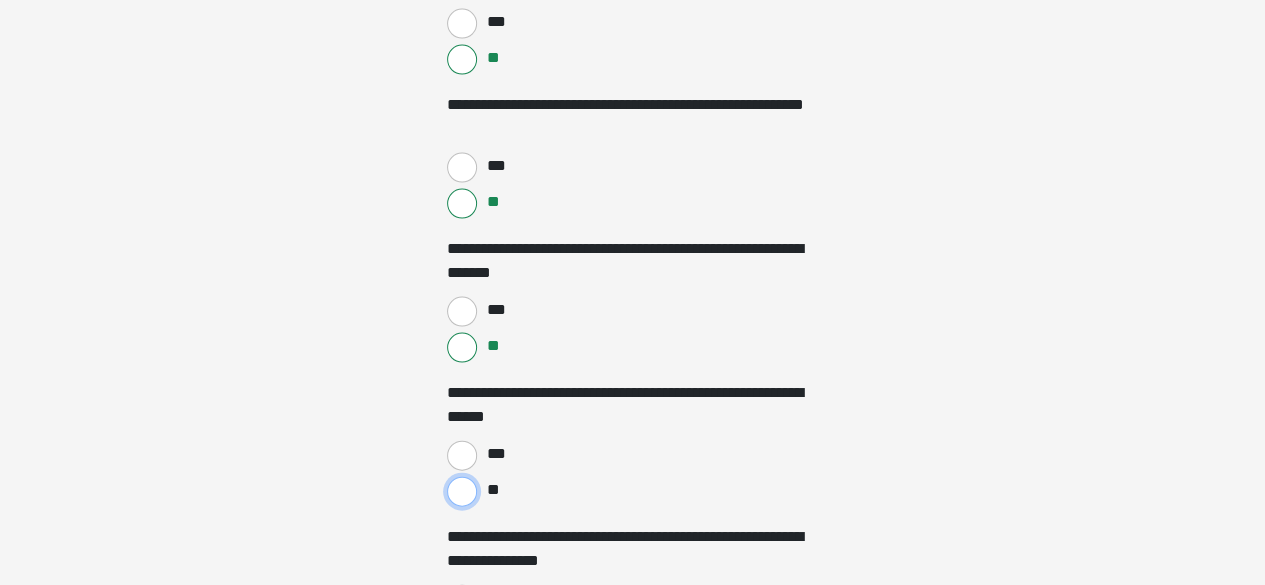 click on "**" at bounding box center [462, 492] 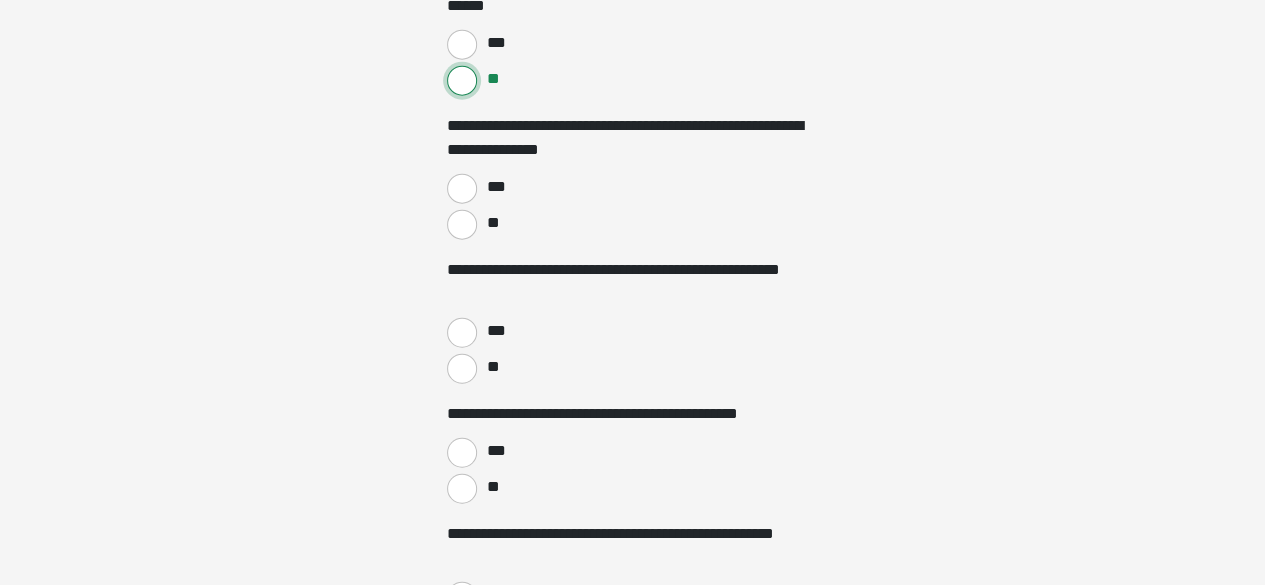 scroll, scrollTop: 2416, scrollLeft: 0, axis: vertical 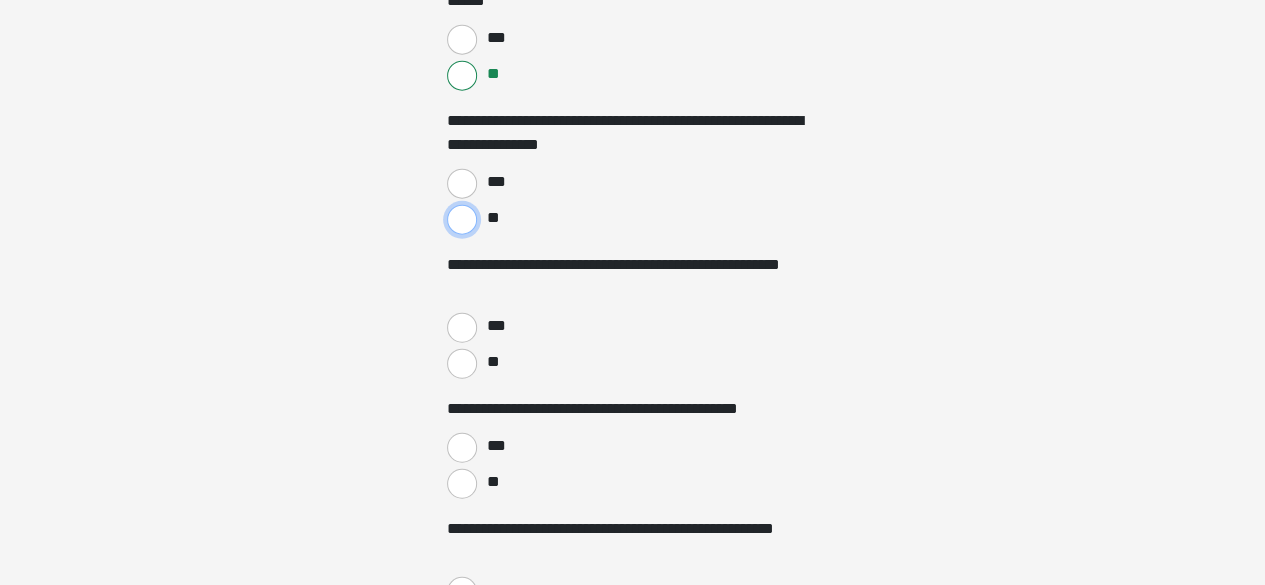 click on "**" at bounding box center (462, 220) 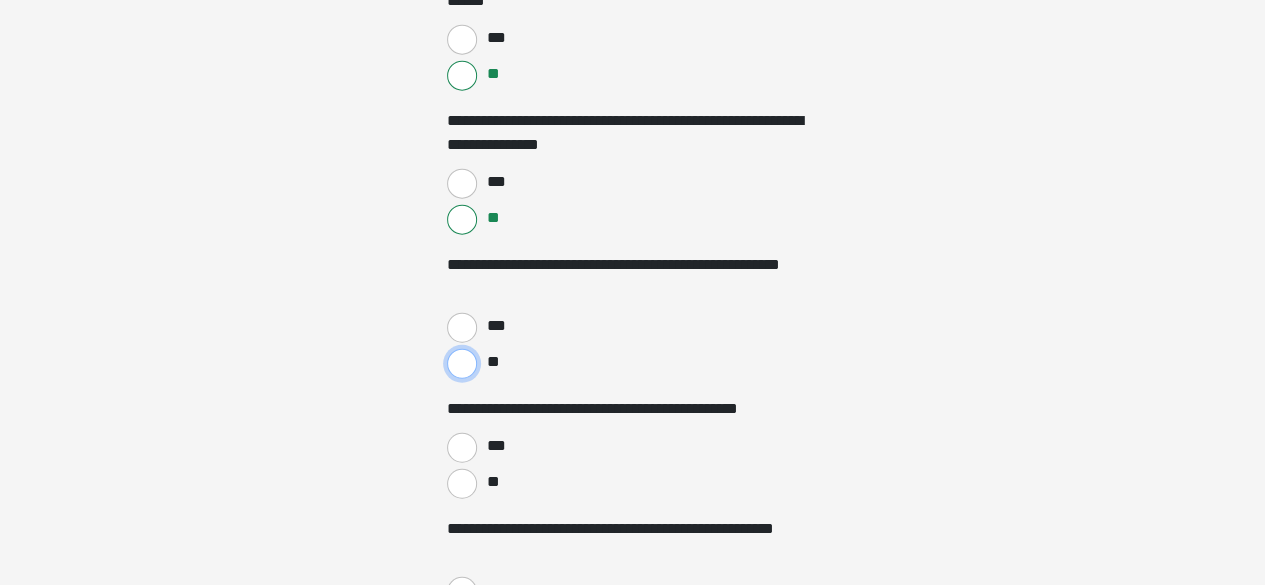 click on "**" at bounding box center [462, 364] 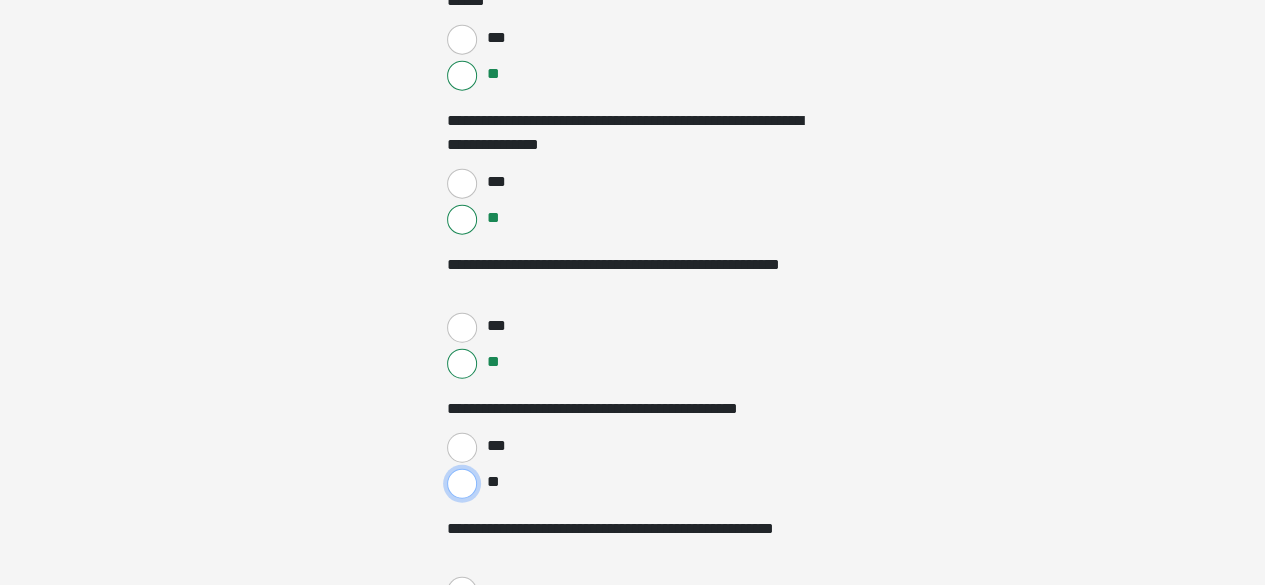 click on "**" at bounding box center [462, 484] 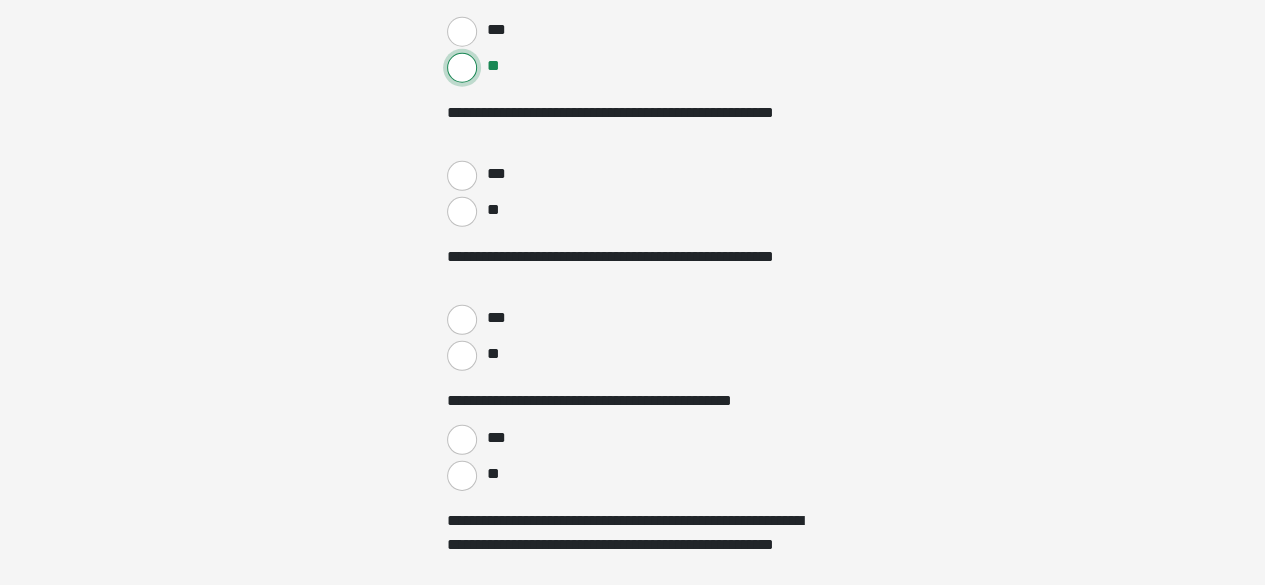 scroll, scrollTop: 2841, scrollLeft: 0, axis: vertical 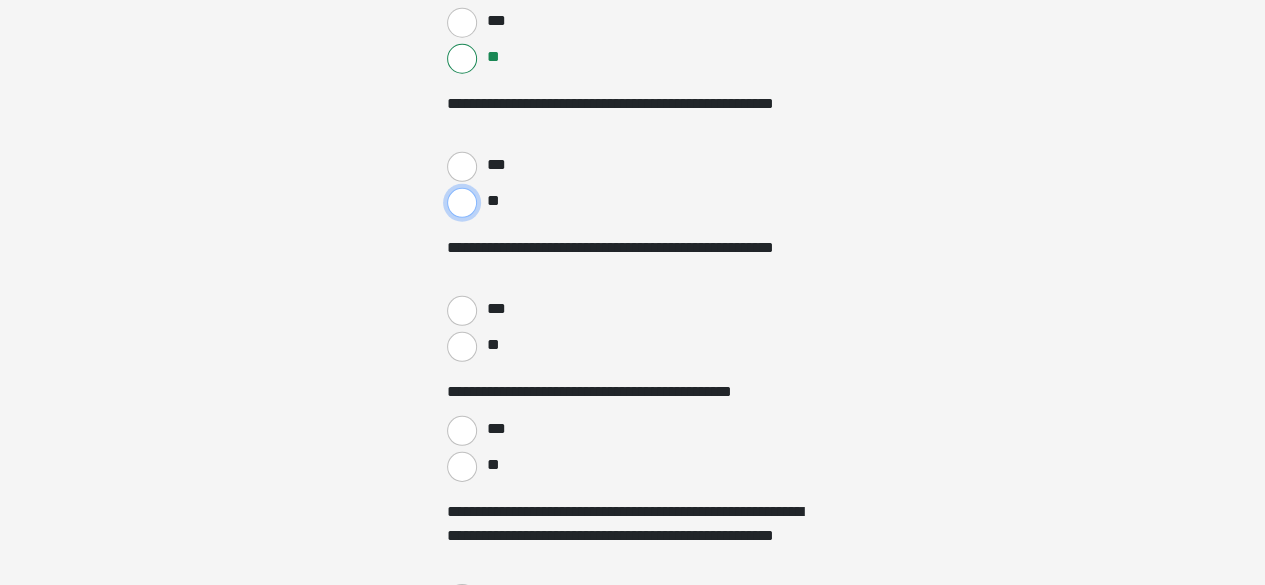 click on "**" at bounding box center [462, 203] 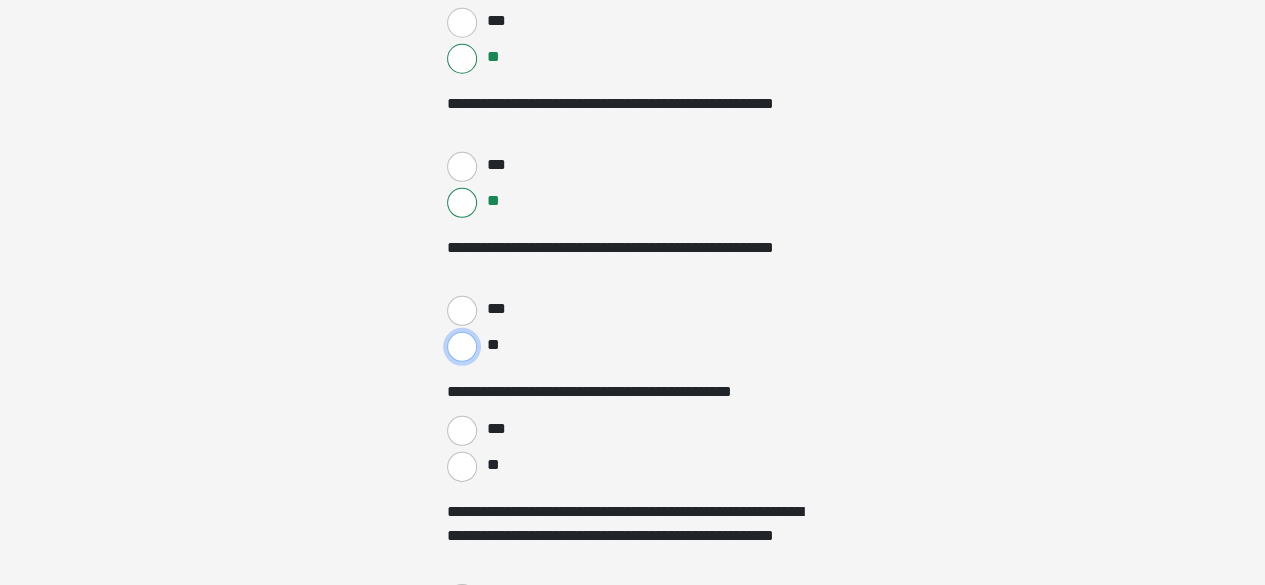 click on "**" at bounding box center [462, 347] 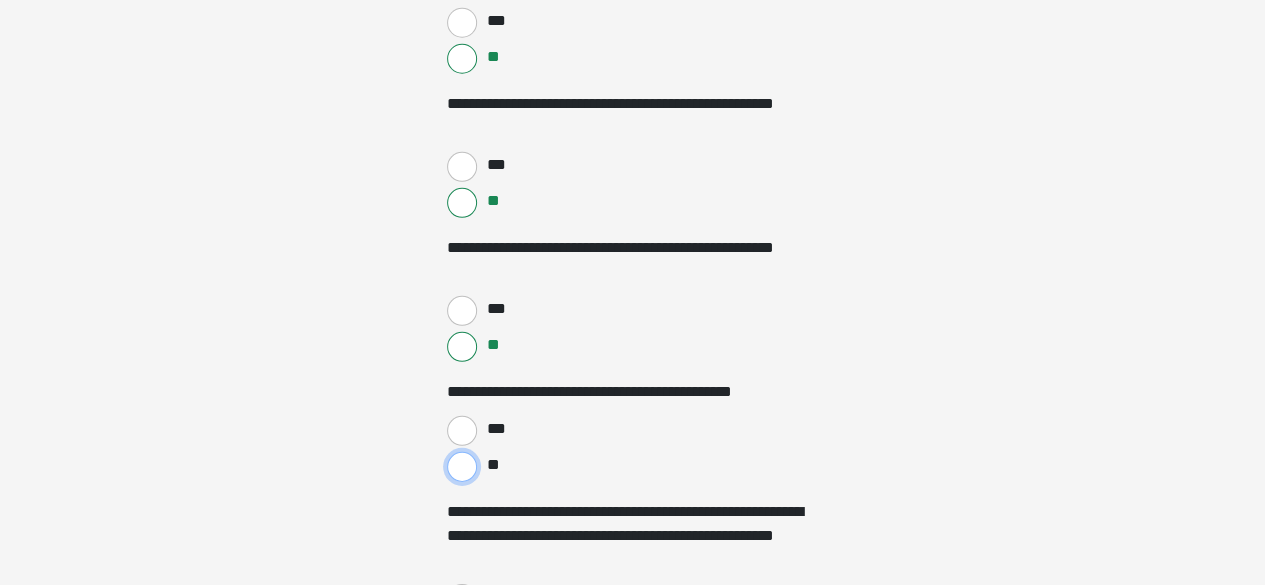 click on "**" at bounding box center (462, 467) 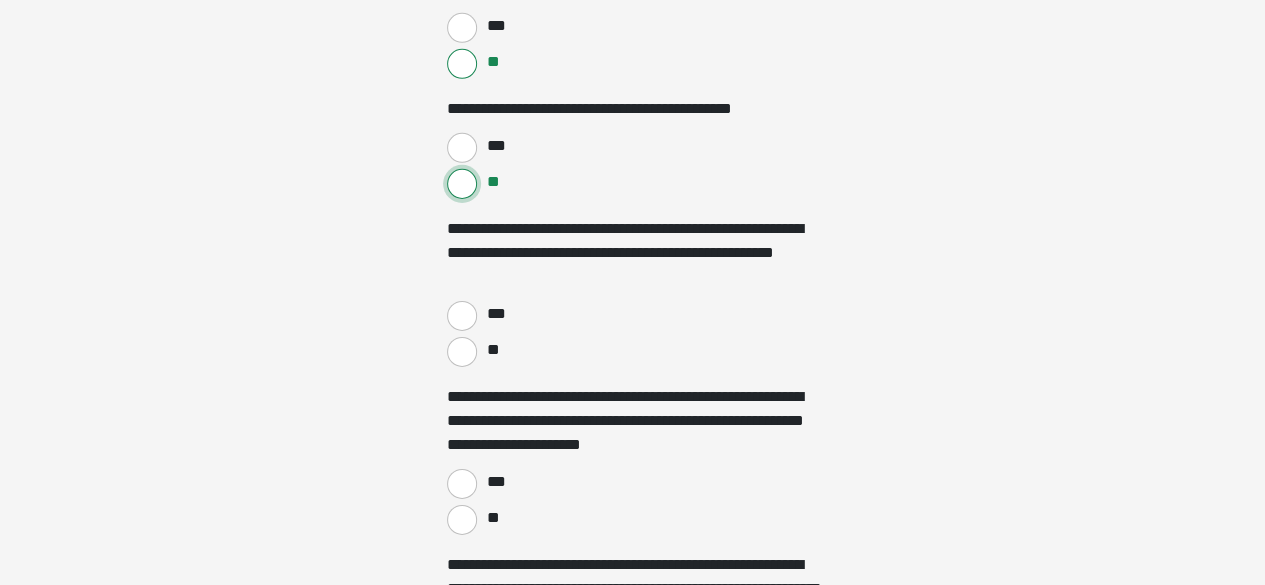 scroll, scrollTop: 3119, scrollLeft: 0, axis: vertical 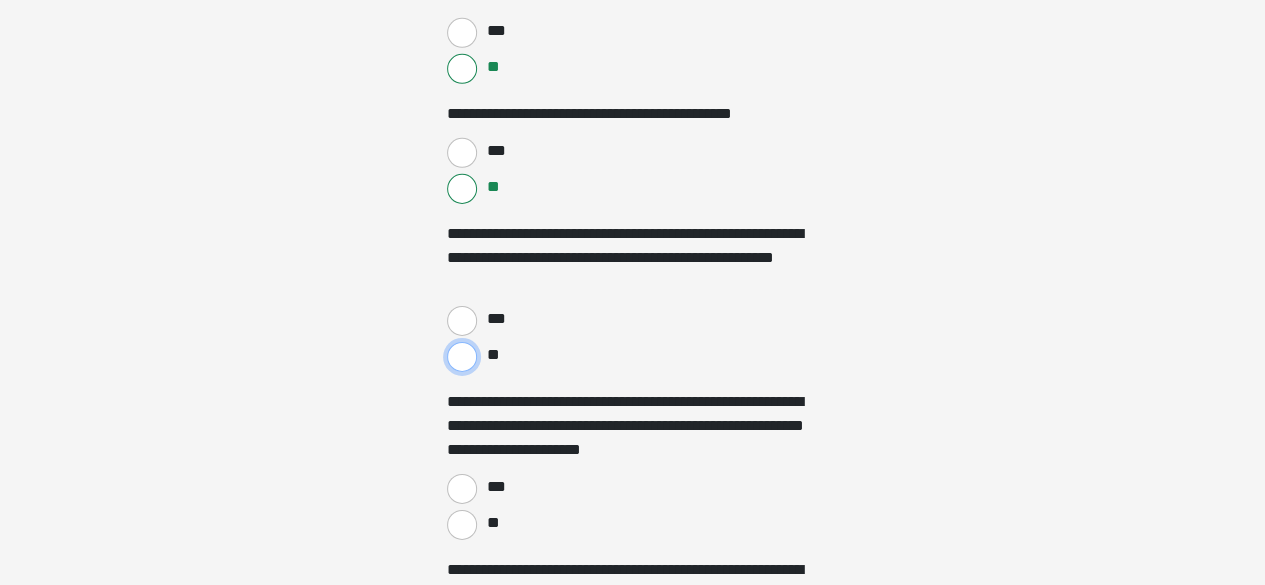 click on "**" at bounding box center (462, 357) 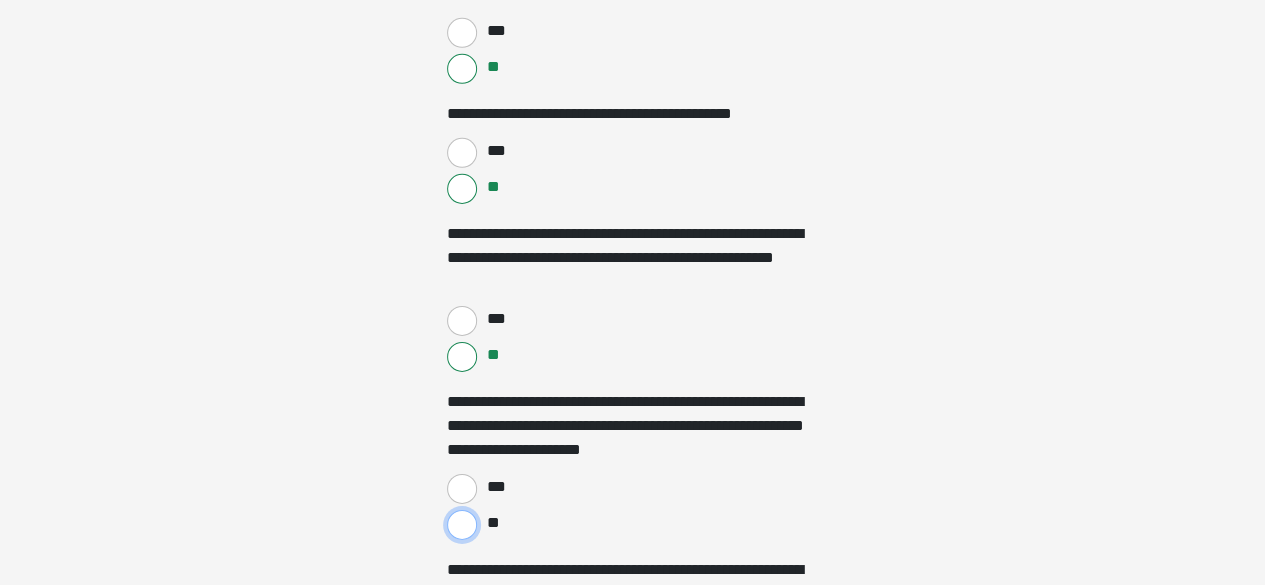 click on "**" at bounding box center (462, 525) 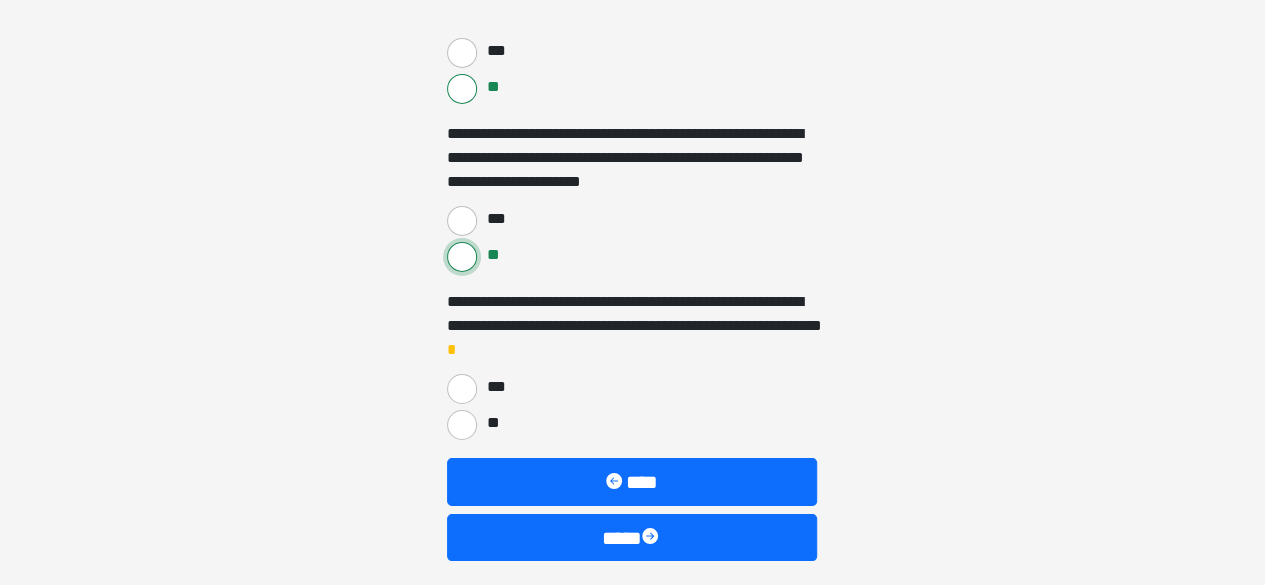 scroll, scrollTop: 3466, scrollLeft: 0, axis: vertical 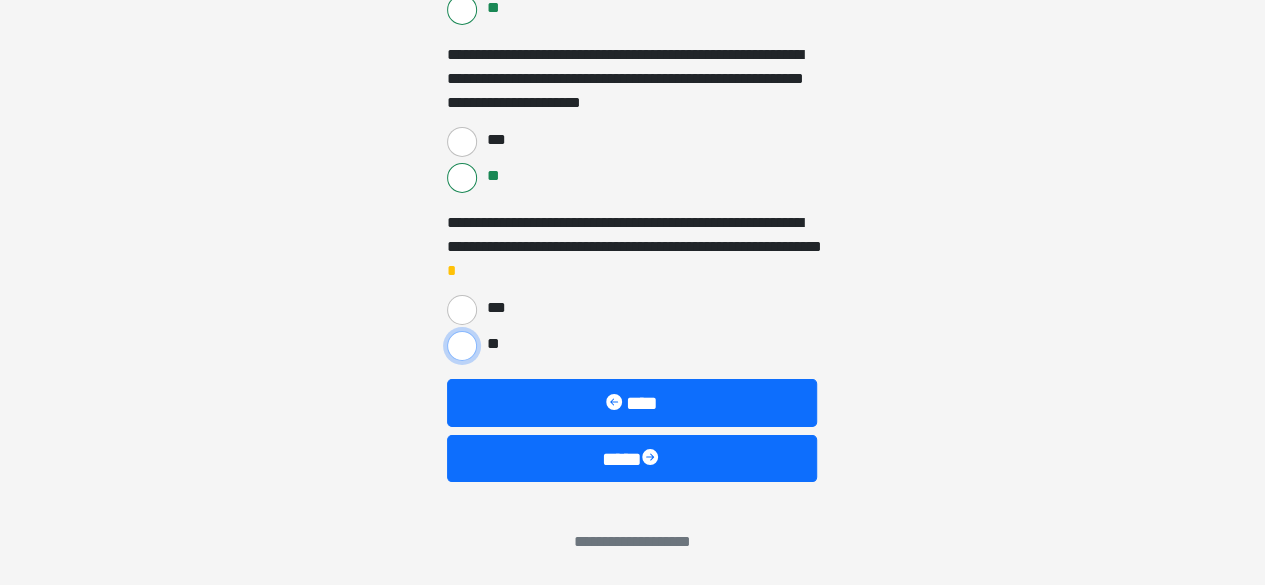 click on "**" at bounding box center (462, 346) 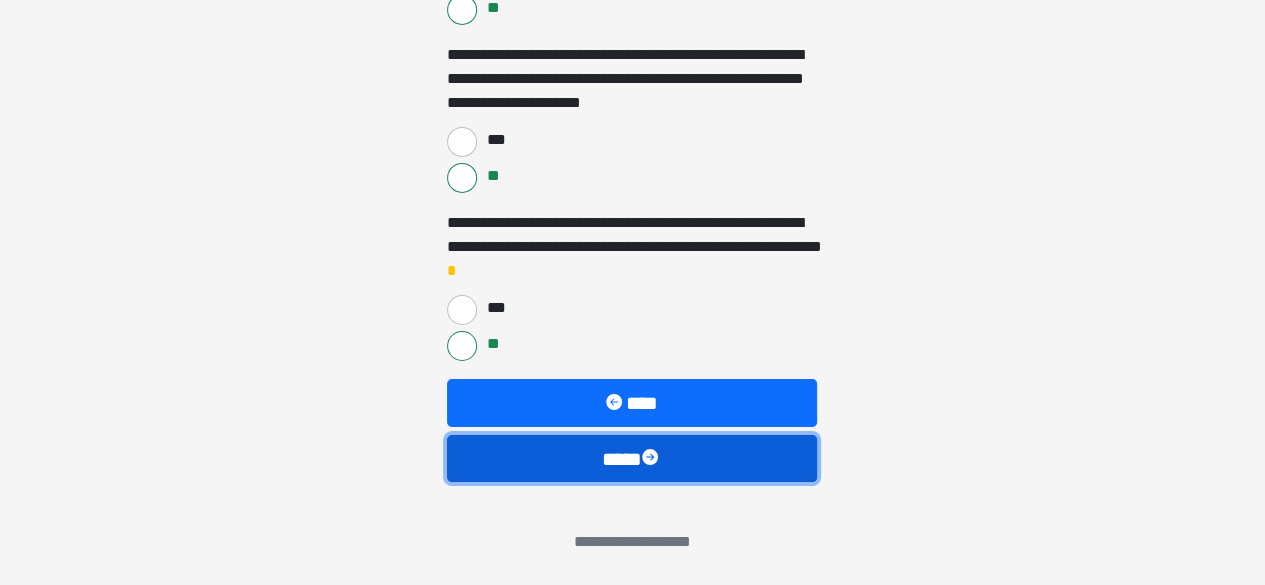 click on "****" at bounding box center (632, 458) 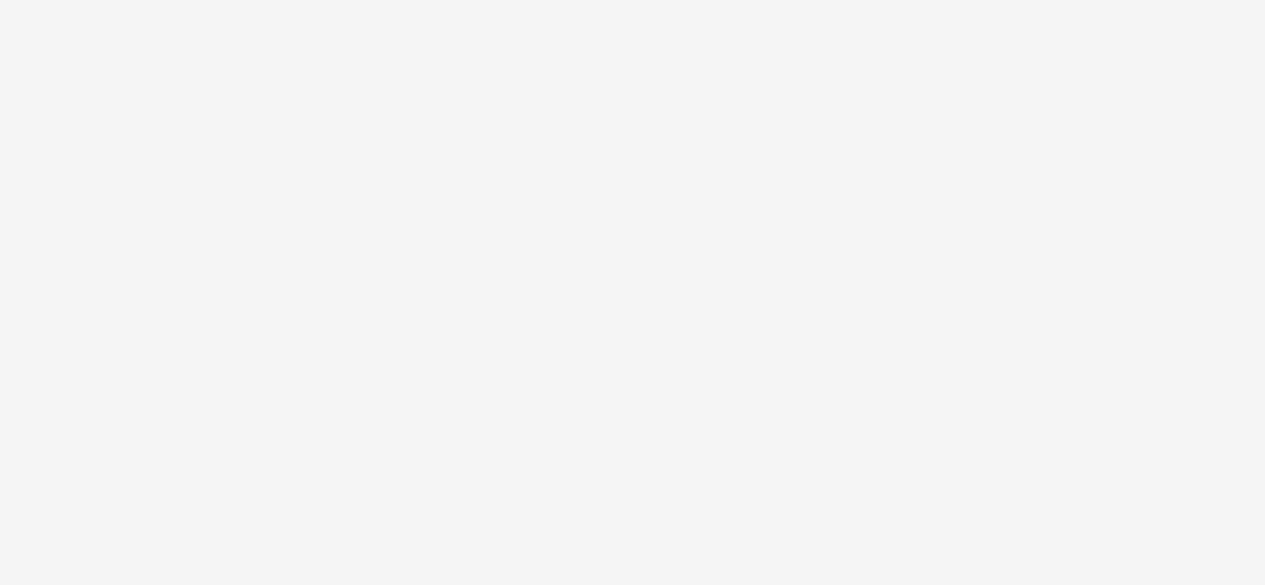 scroll, scrollTop: 222, scrollLeft: 0, axis: vertical 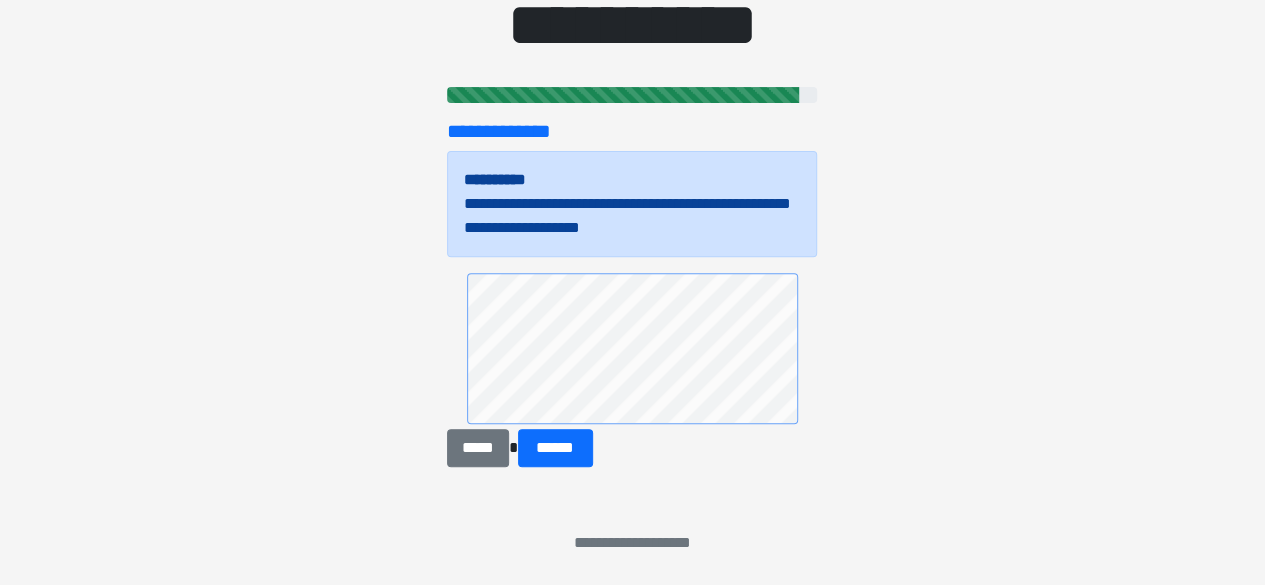 click at bounding box center [632, 351] 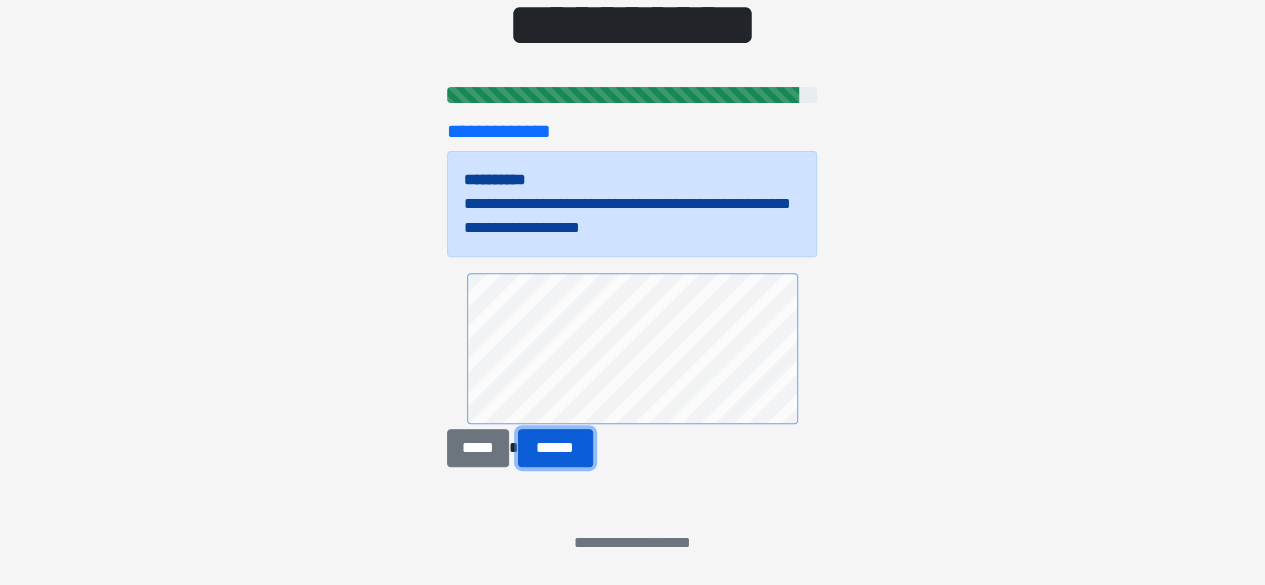 click on "******" at bounding box center (555, 447) 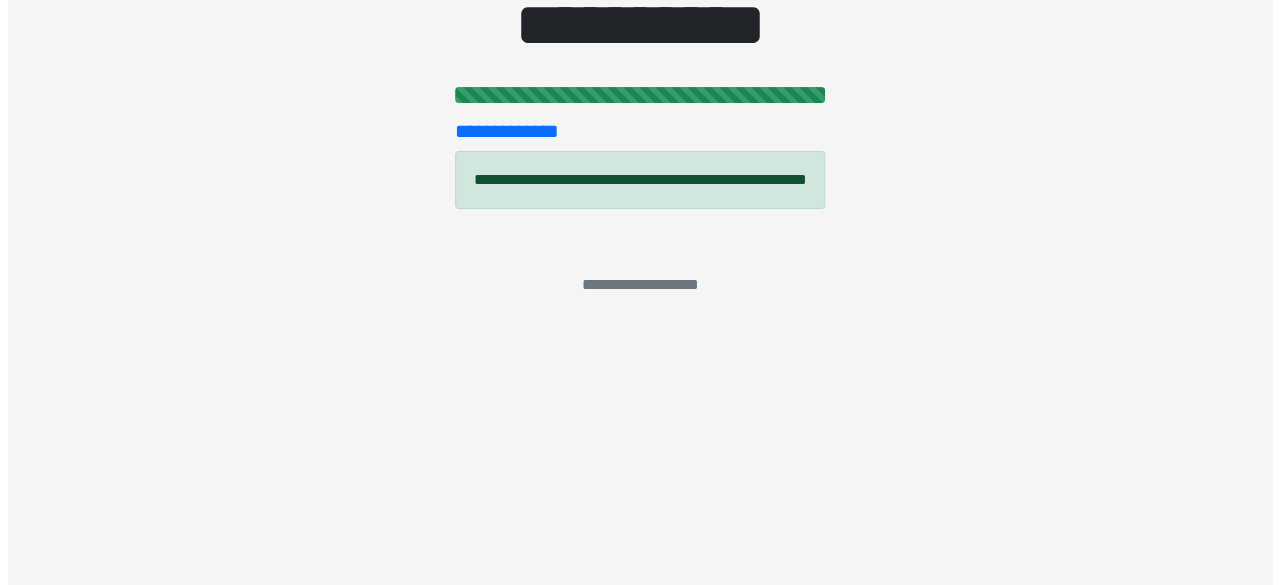 scroll, scrollTop: 0, scrollLeft: 0, axis: both 